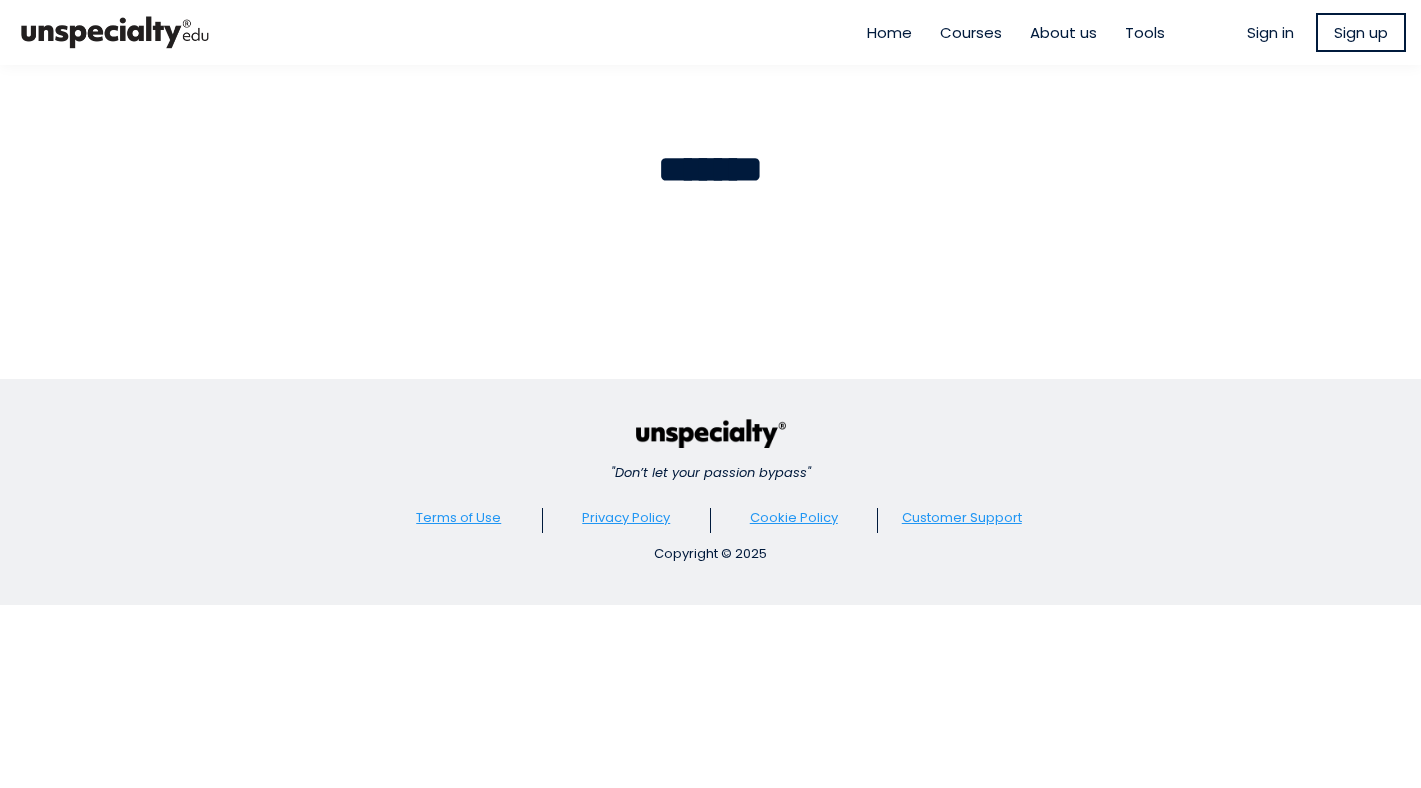 scroll, scrollTop: 0, scrollLeft: 0, axis: both 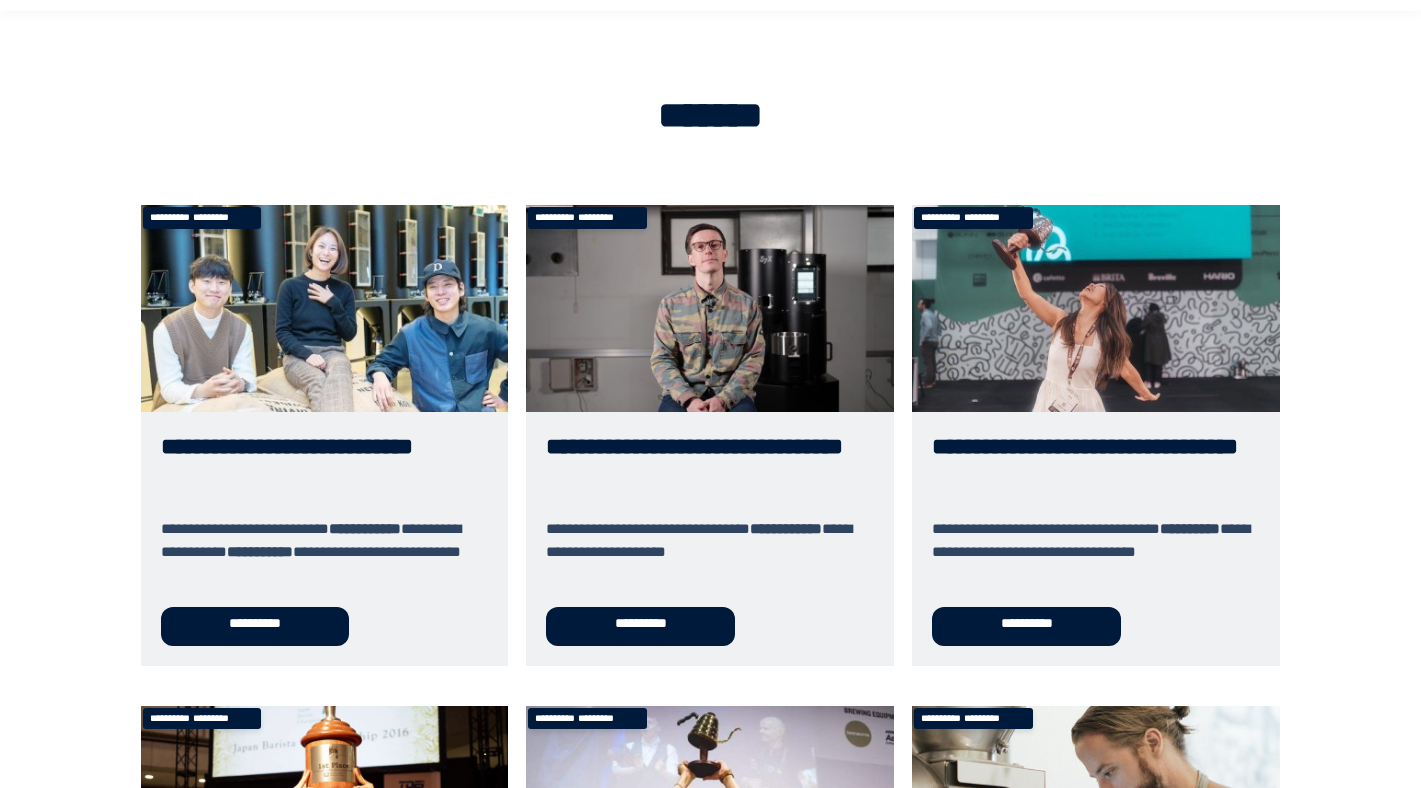 click on "**********" at bounding box center (1096, 435) 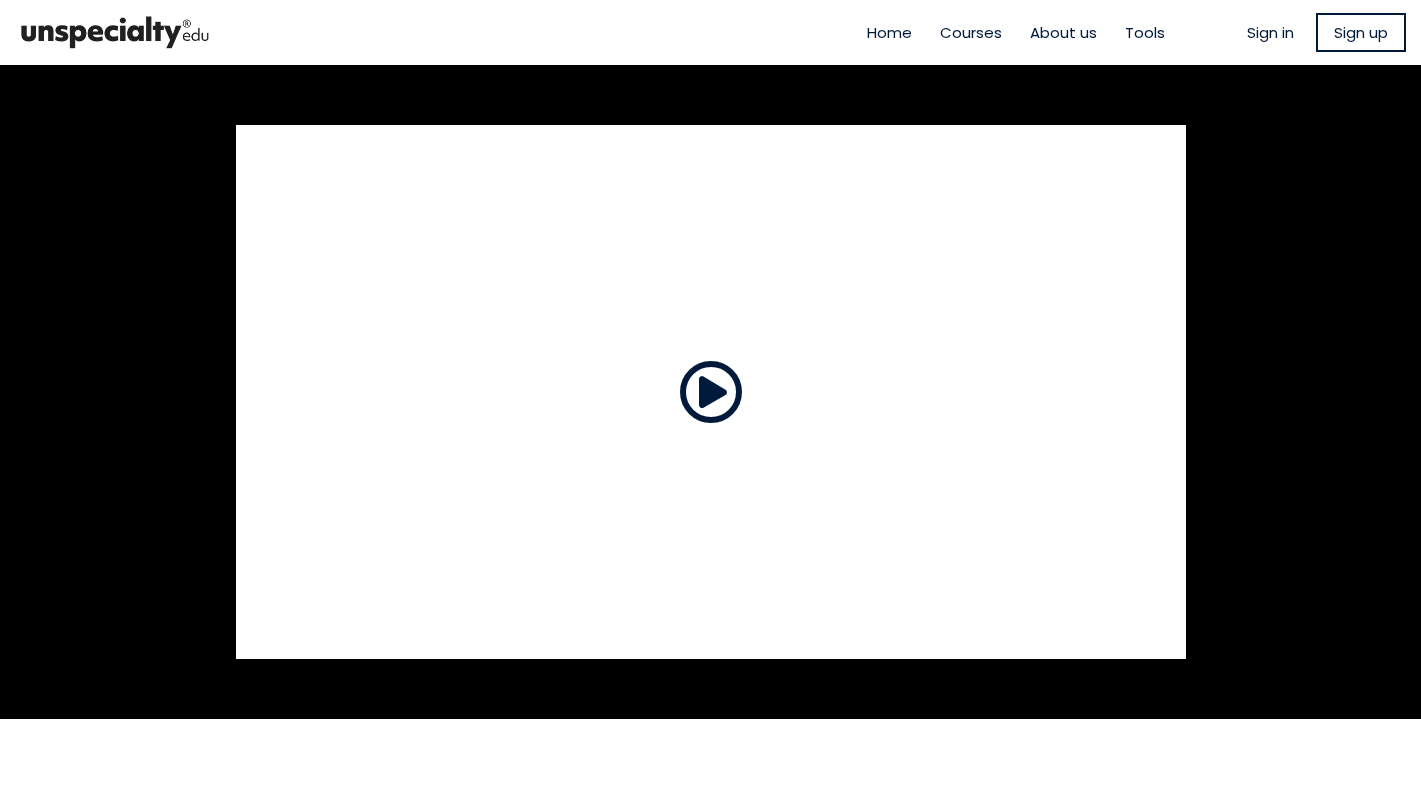 scroll, scrollTop: 0, scrollLeft: 0, axis: both 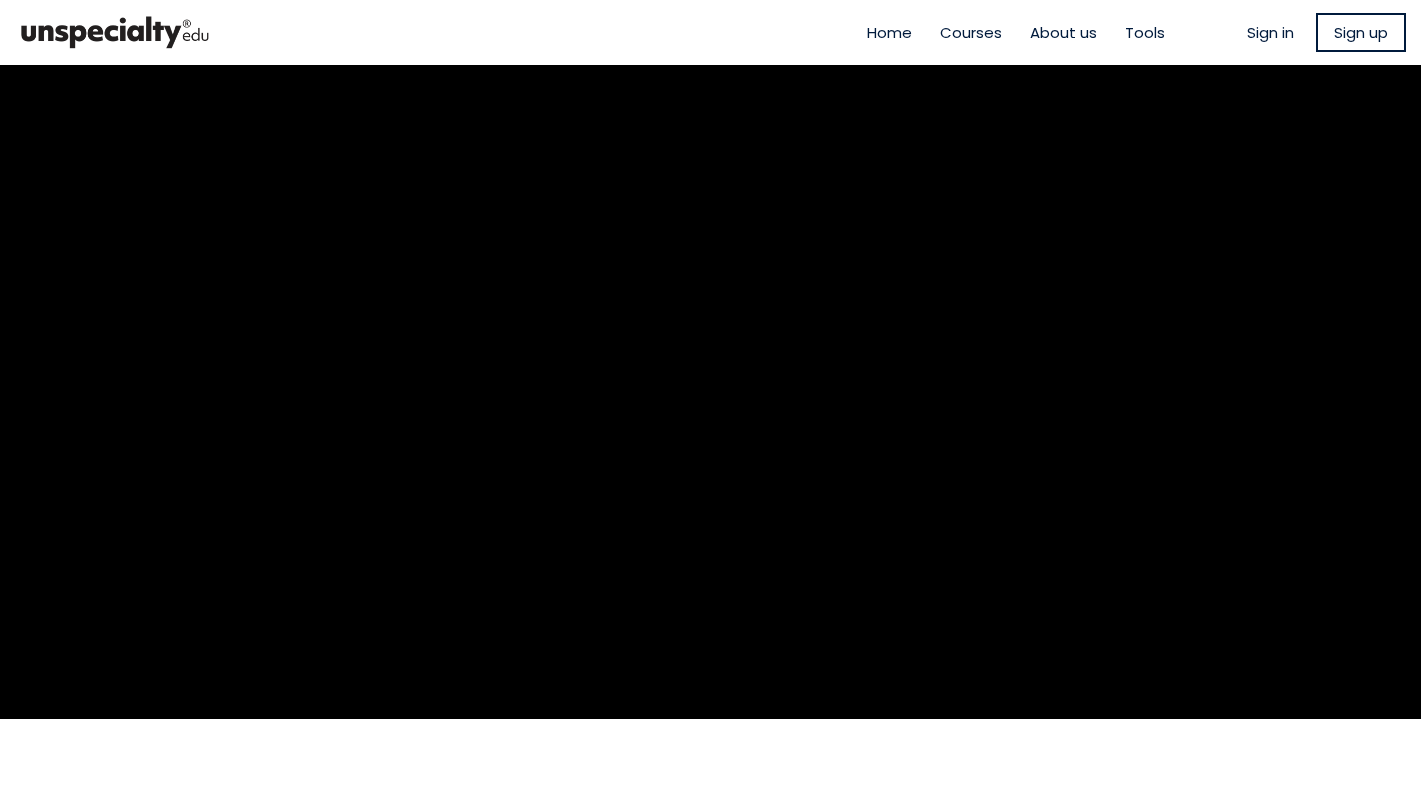type on "**********" 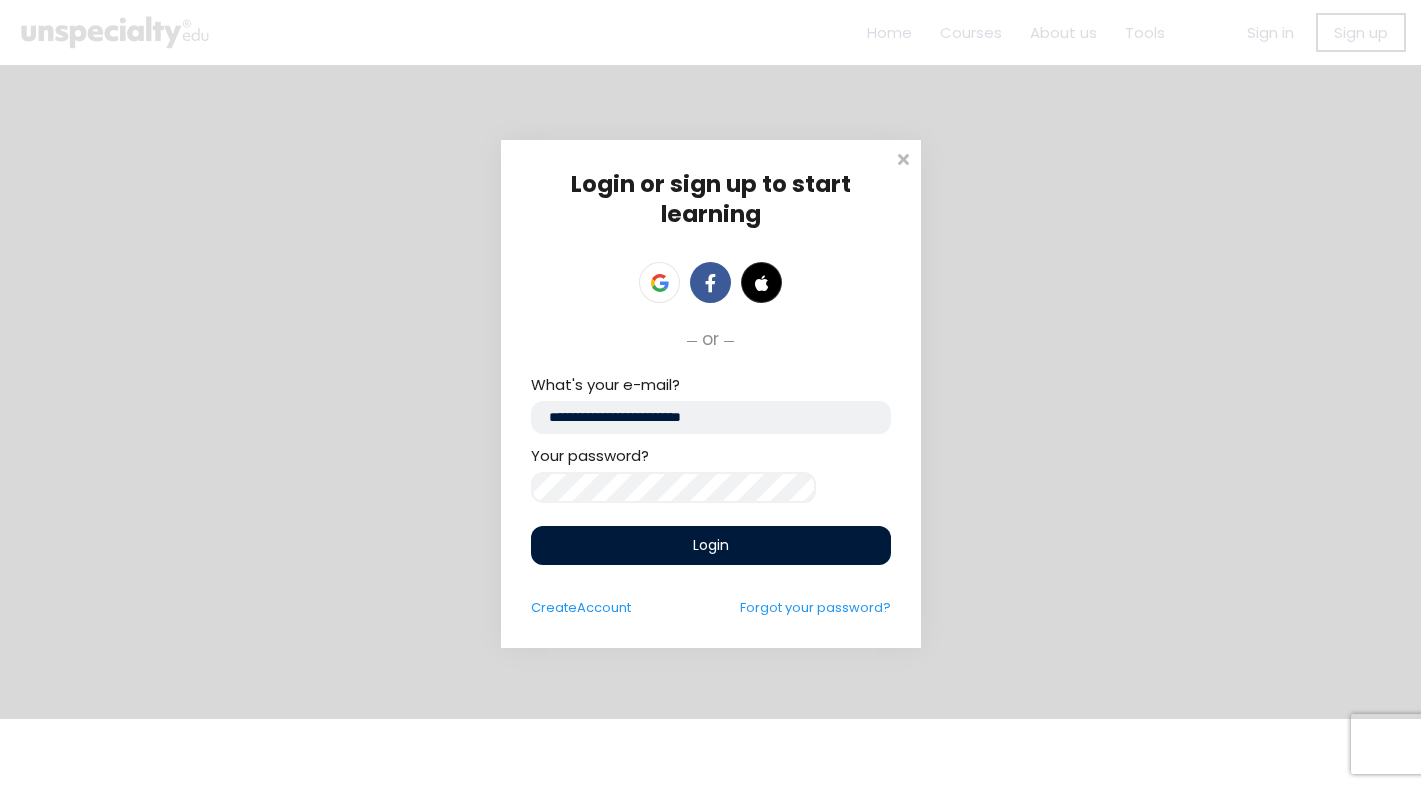 click on "Login" at bounding box center [711, 545] 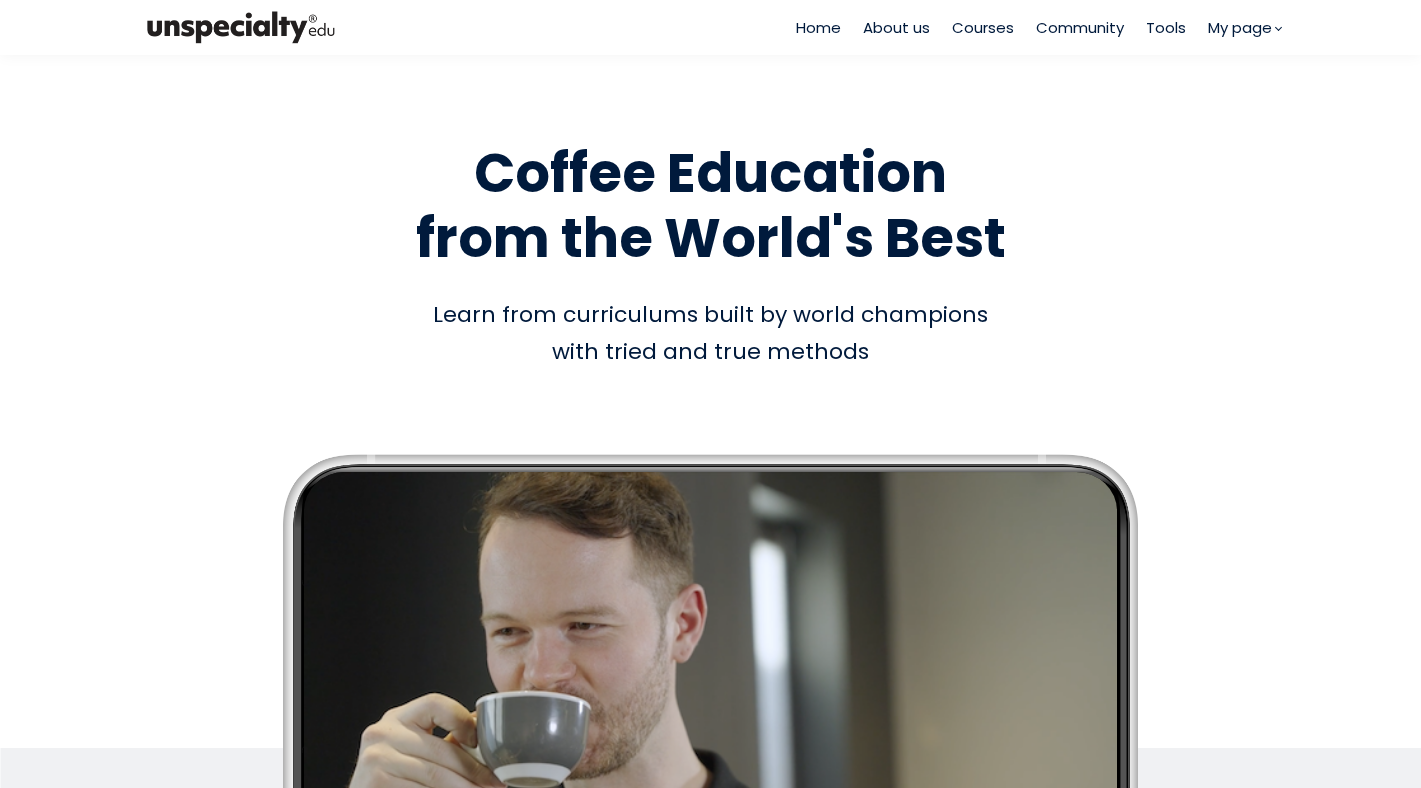 scroll, scrollTop: 0, scrollLeft: 0, axis: both 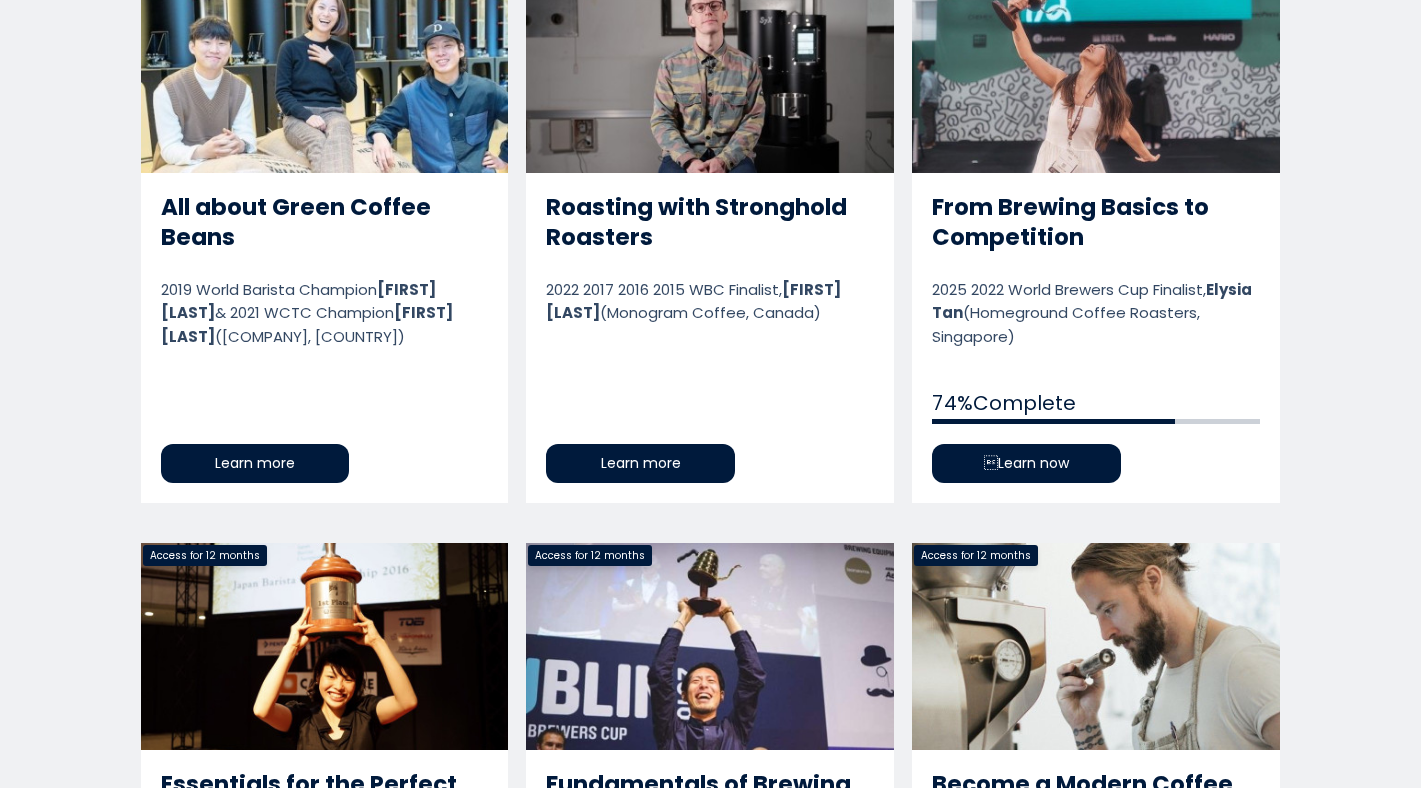 click on "From Brewing Basics to Competition" at bounding box center [1096, 234] 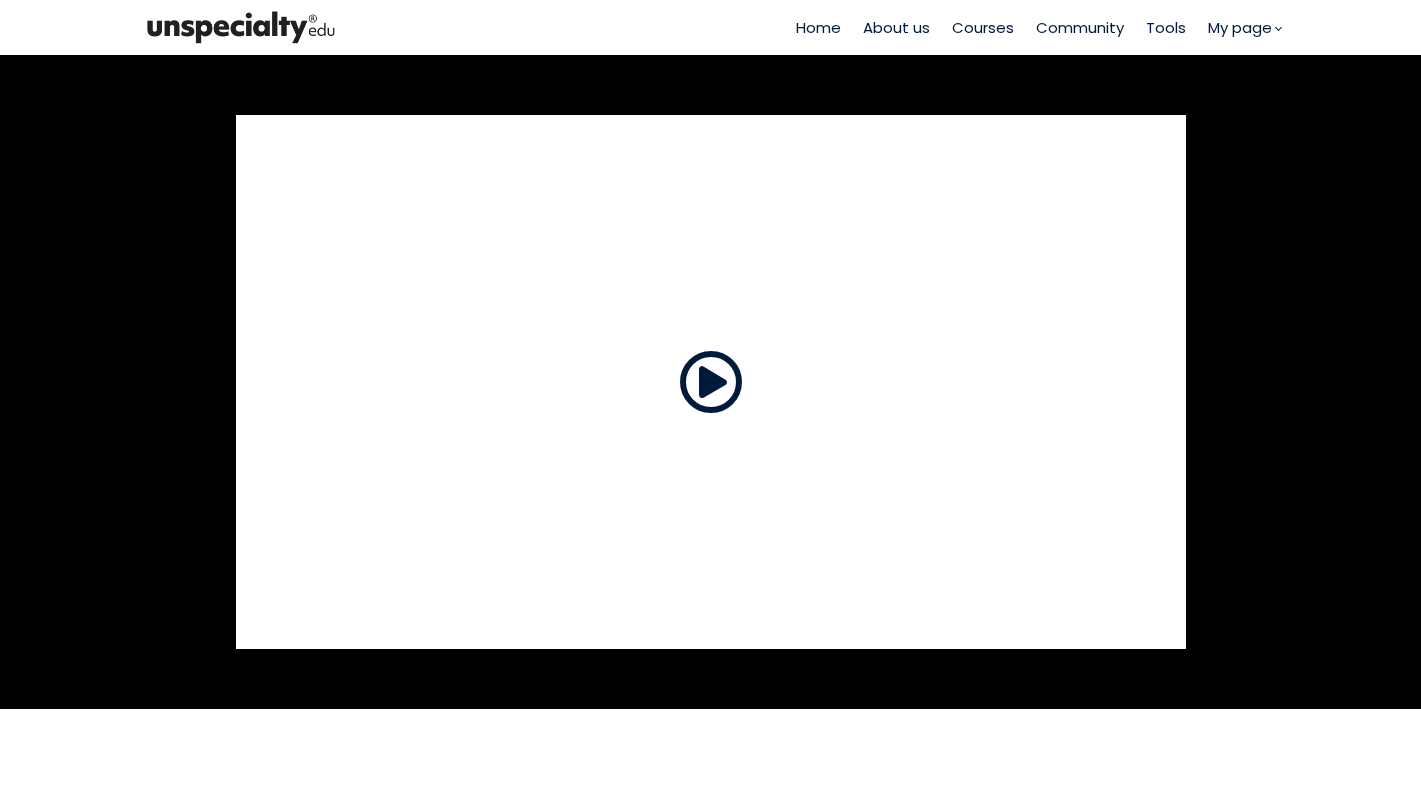scroll, scrollTop: 0, scrollLeft: 0, axis: both 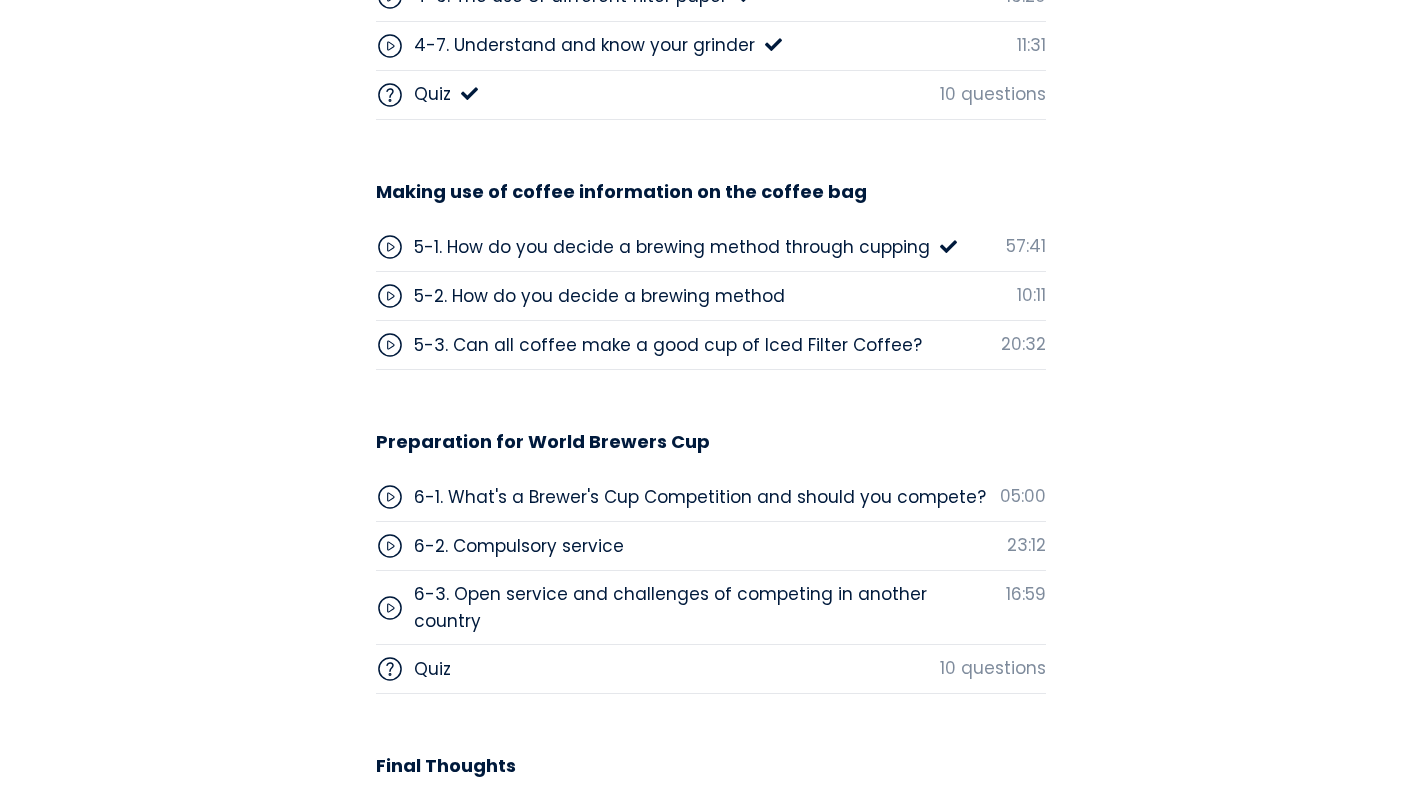 click on "5-2. How do you decide a brewing method" at bounding box center (599, 296) 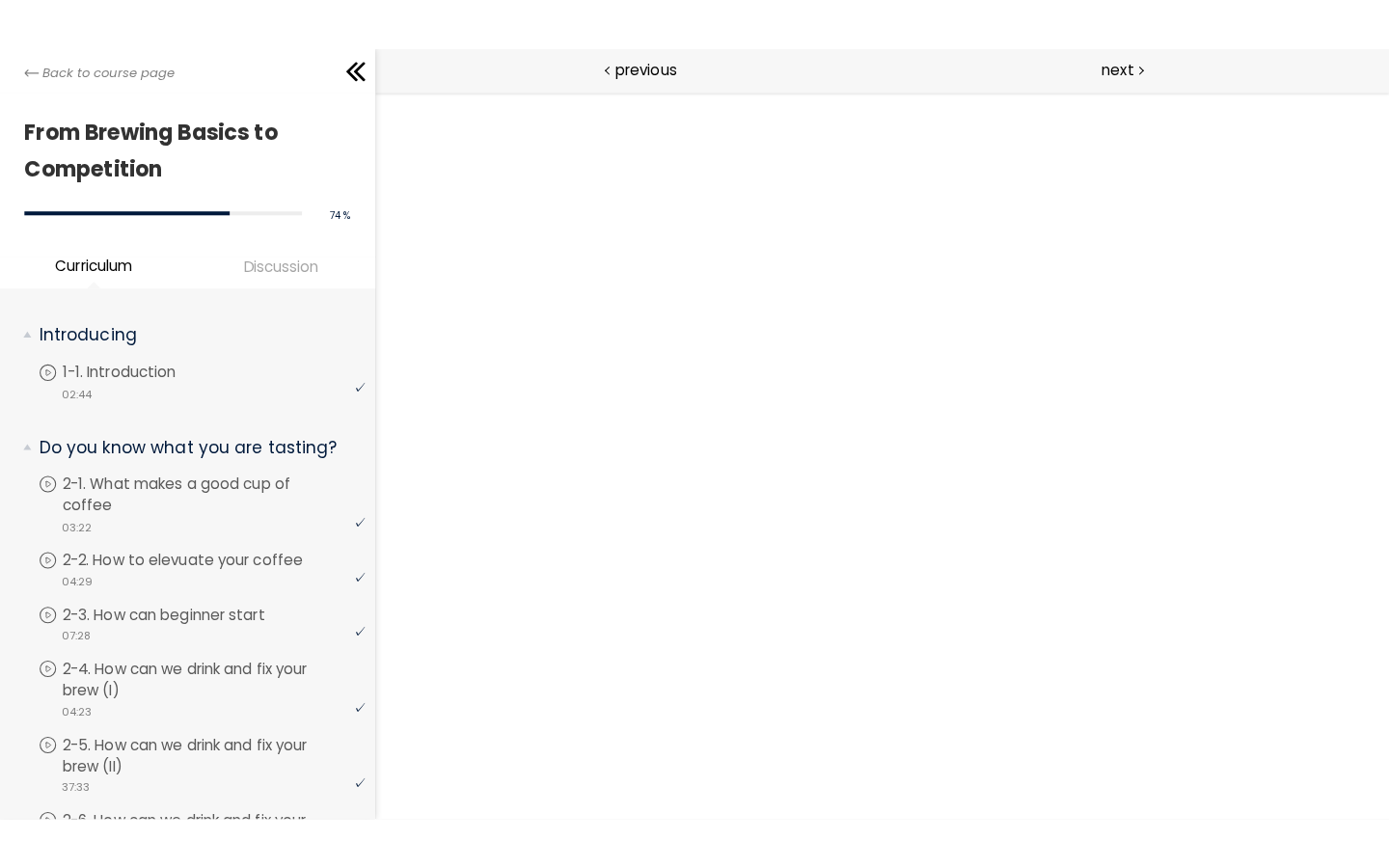 scroll, scrollTop: 0, scrollLeft: 0, axis: both 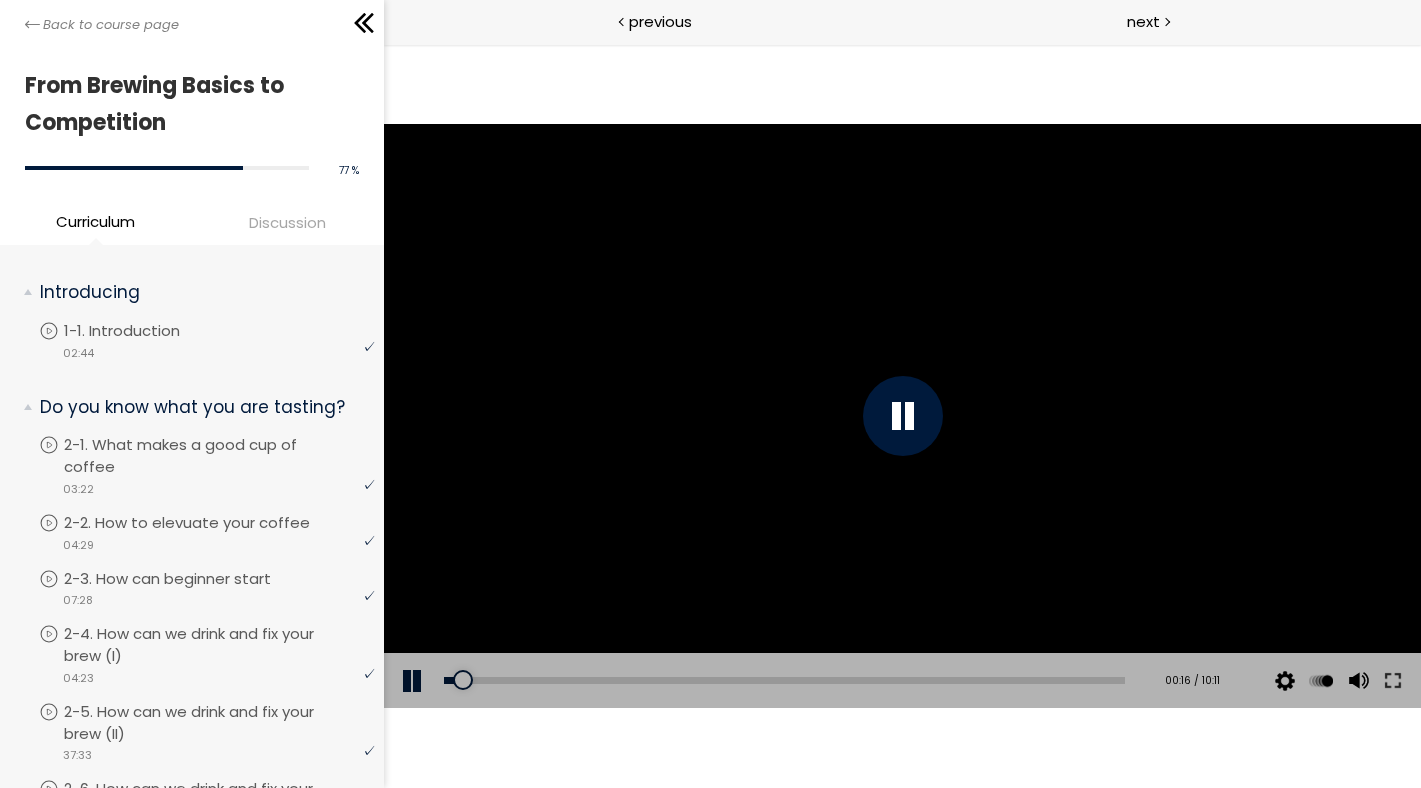 drag, startPoint x: 462, startPoint y: 678, endPoint x: 400, endPoint y: 678, distance: 62 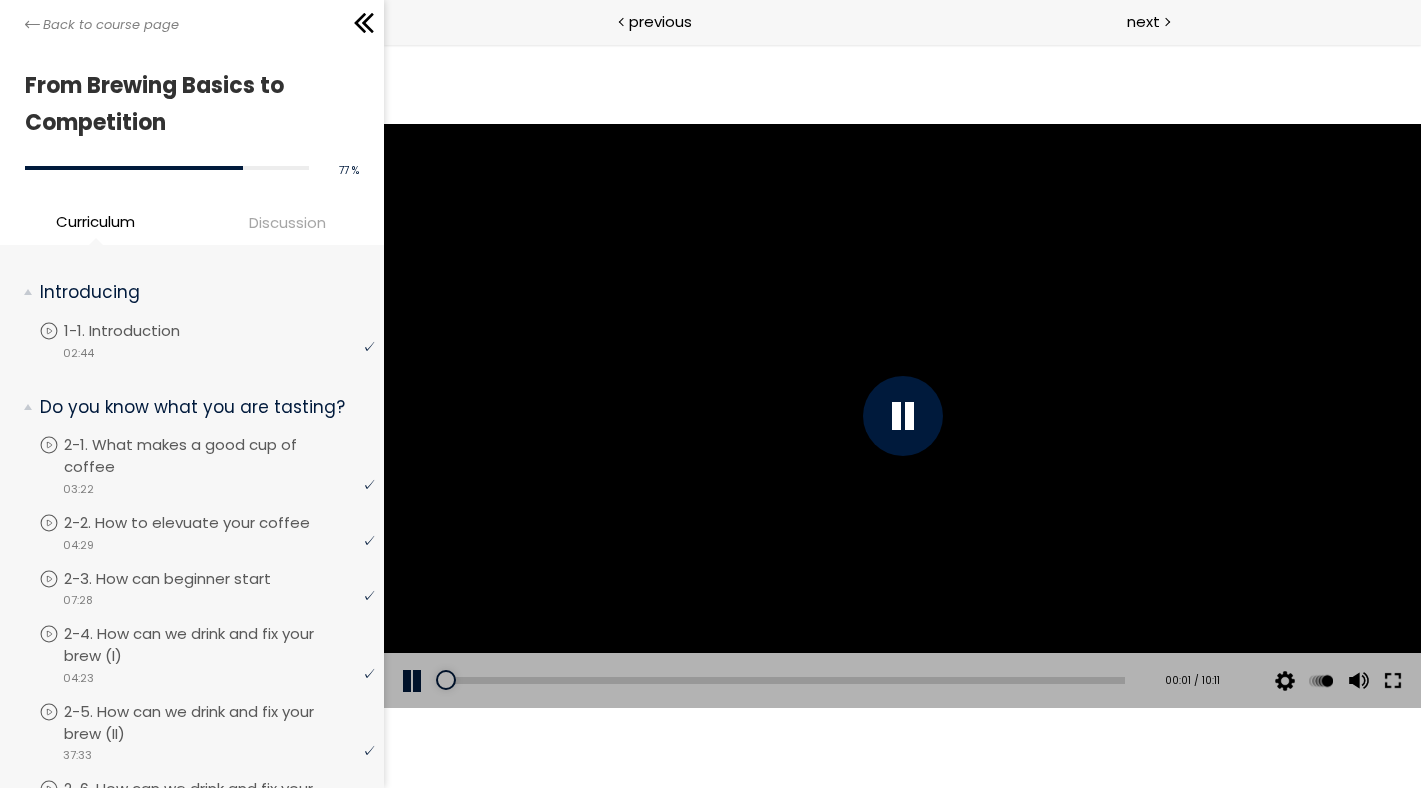 click at bounding box center [1392, 681] 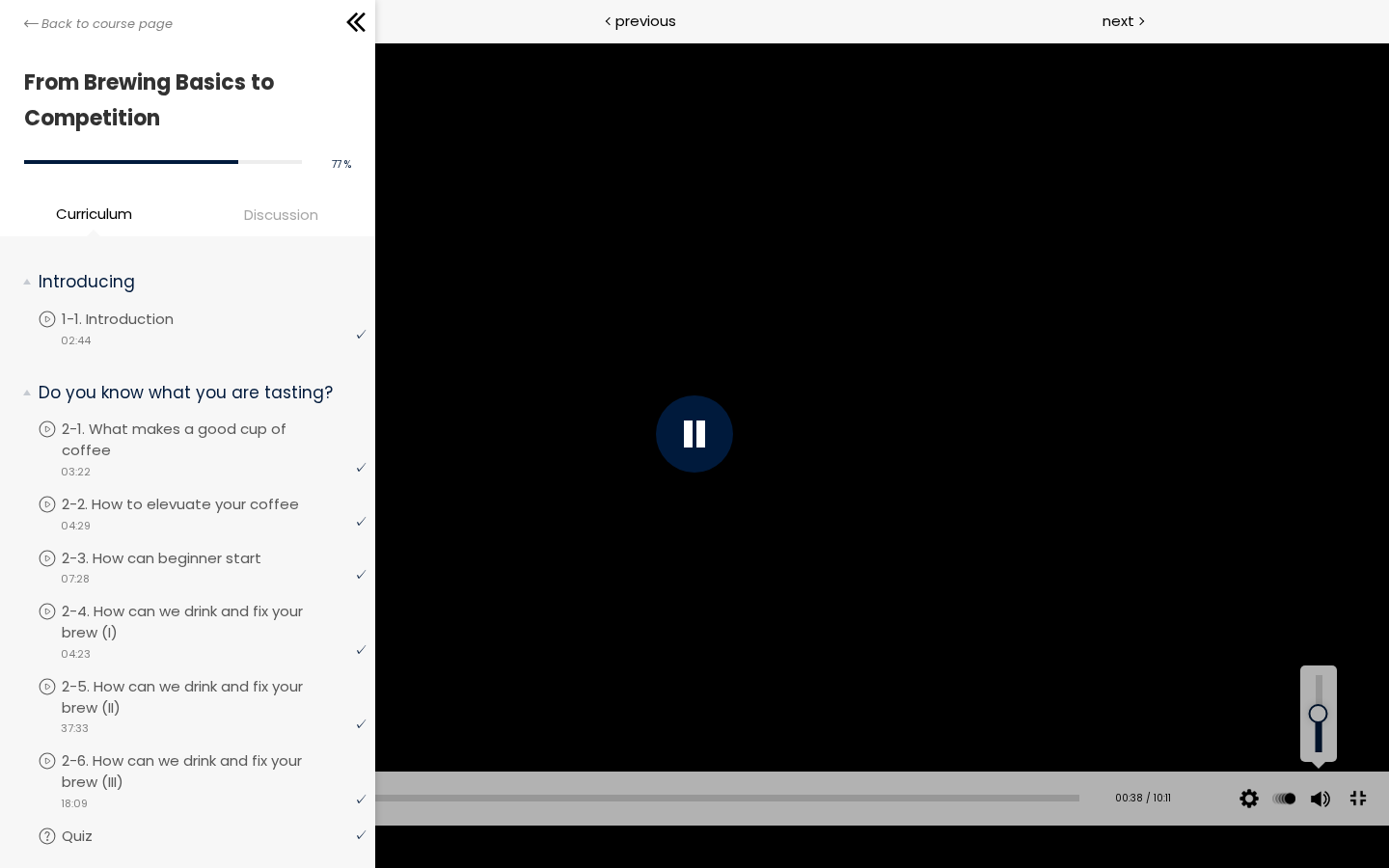 drag, startPoint x: 1331, startPoint y: 760, endPoint x: 1331, endPoint y: 713, distance: 47 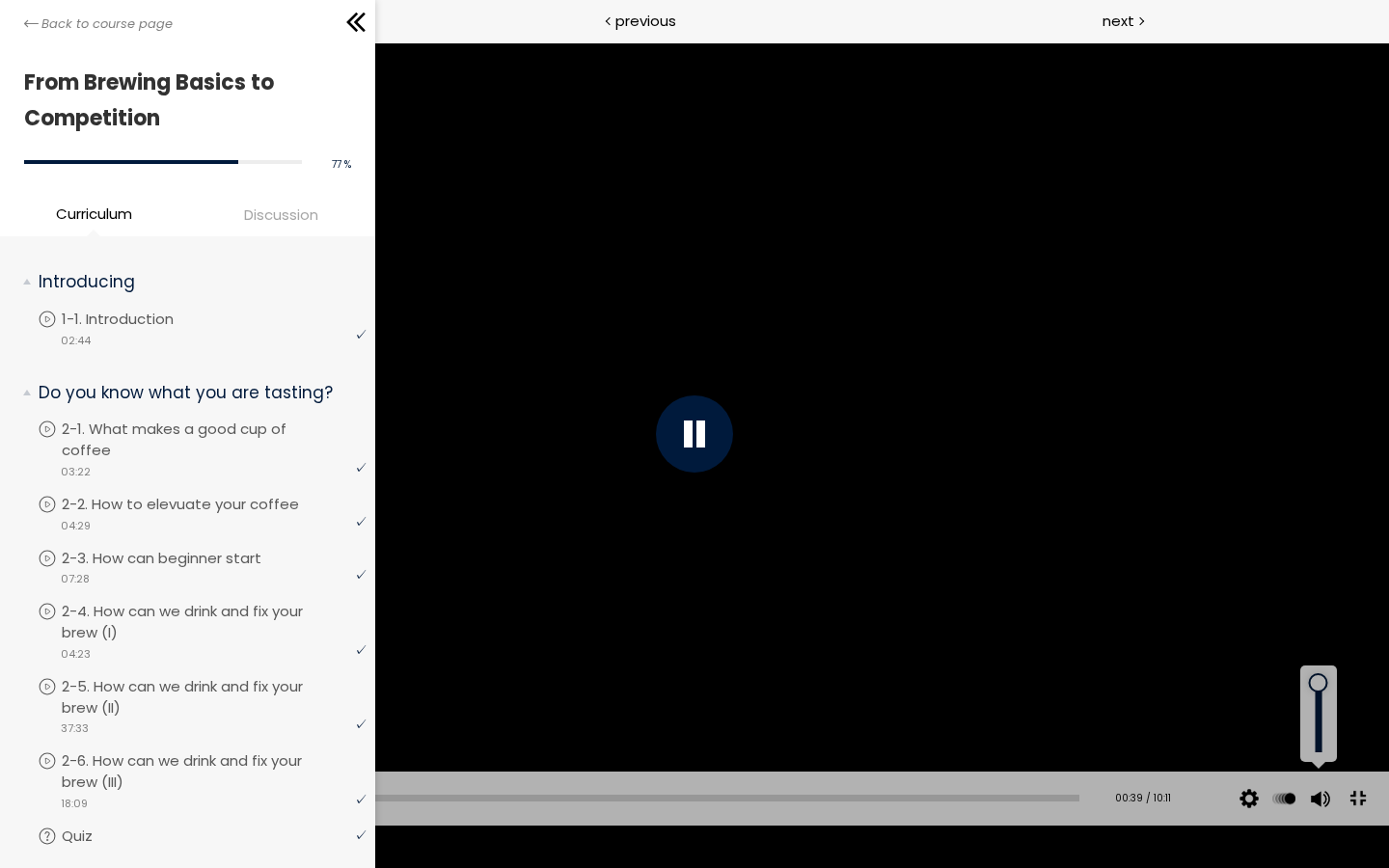 drag, startPoint x: 1317, startPoint y: 752, endPoint x: 1318, endPoint y: 725, distance: 27.01851 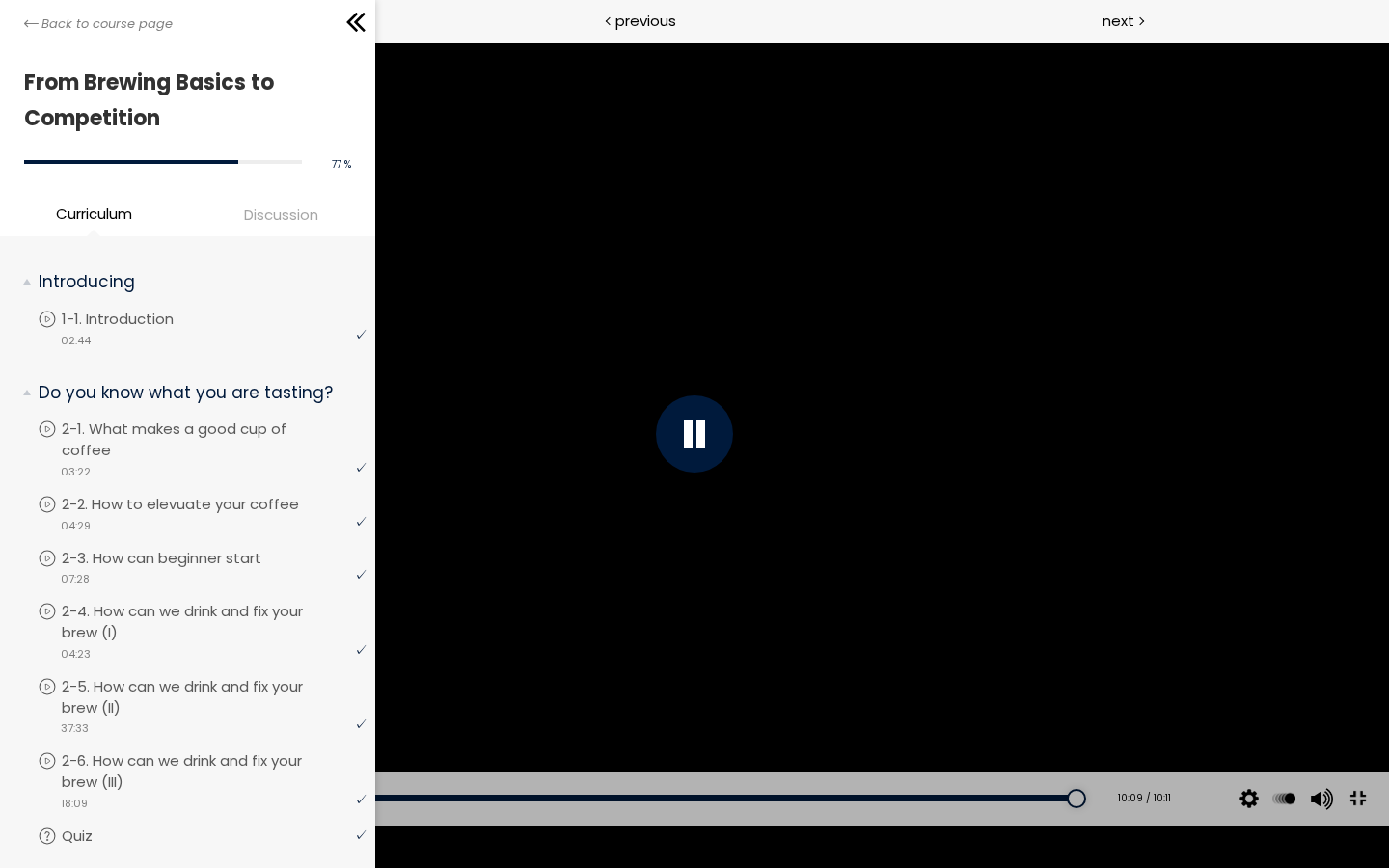 click on "Add chapter
00:00" at bounding box center (568, 799) 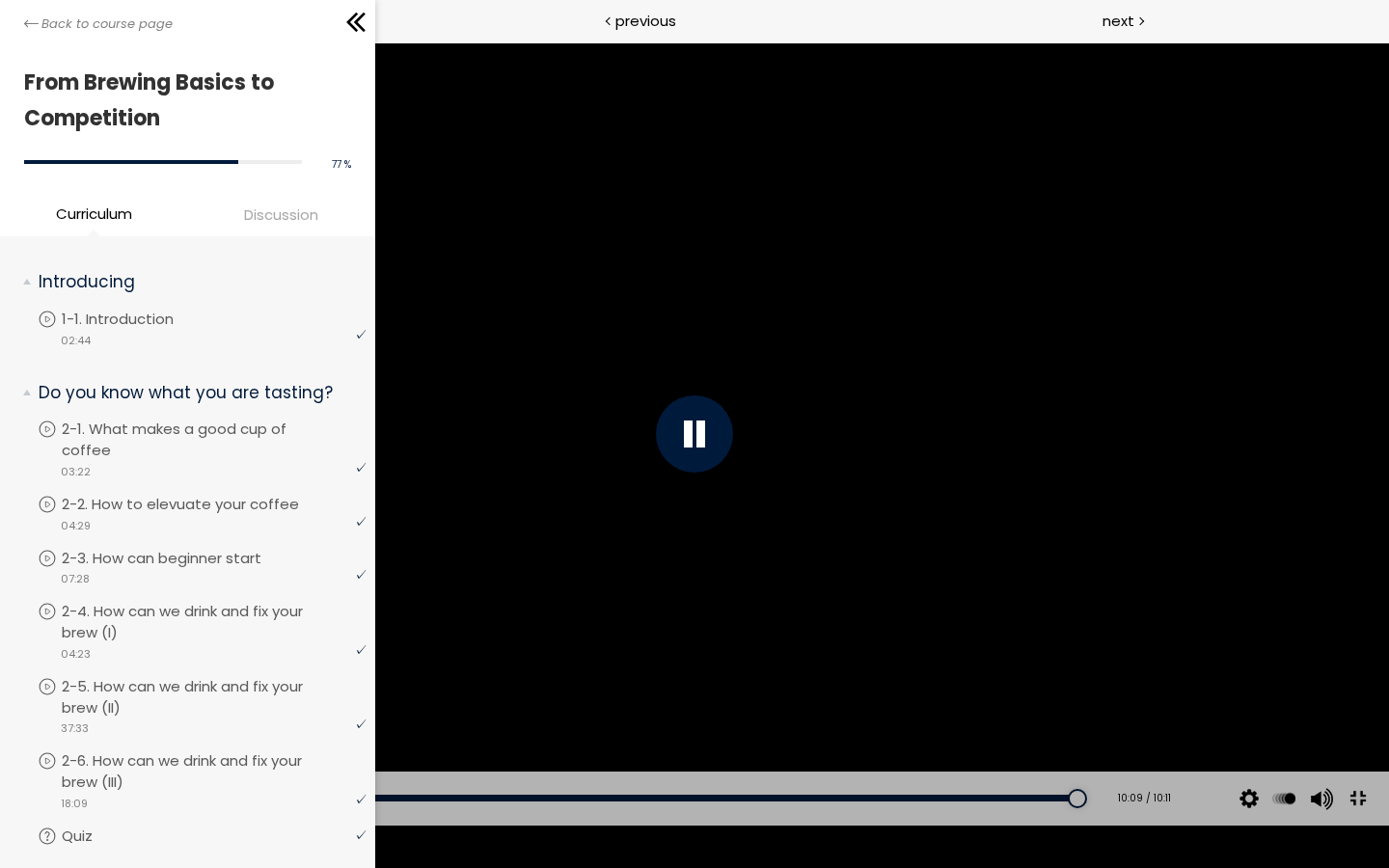 click on "Add chapter
00:00" at bounding box center (568, 799) 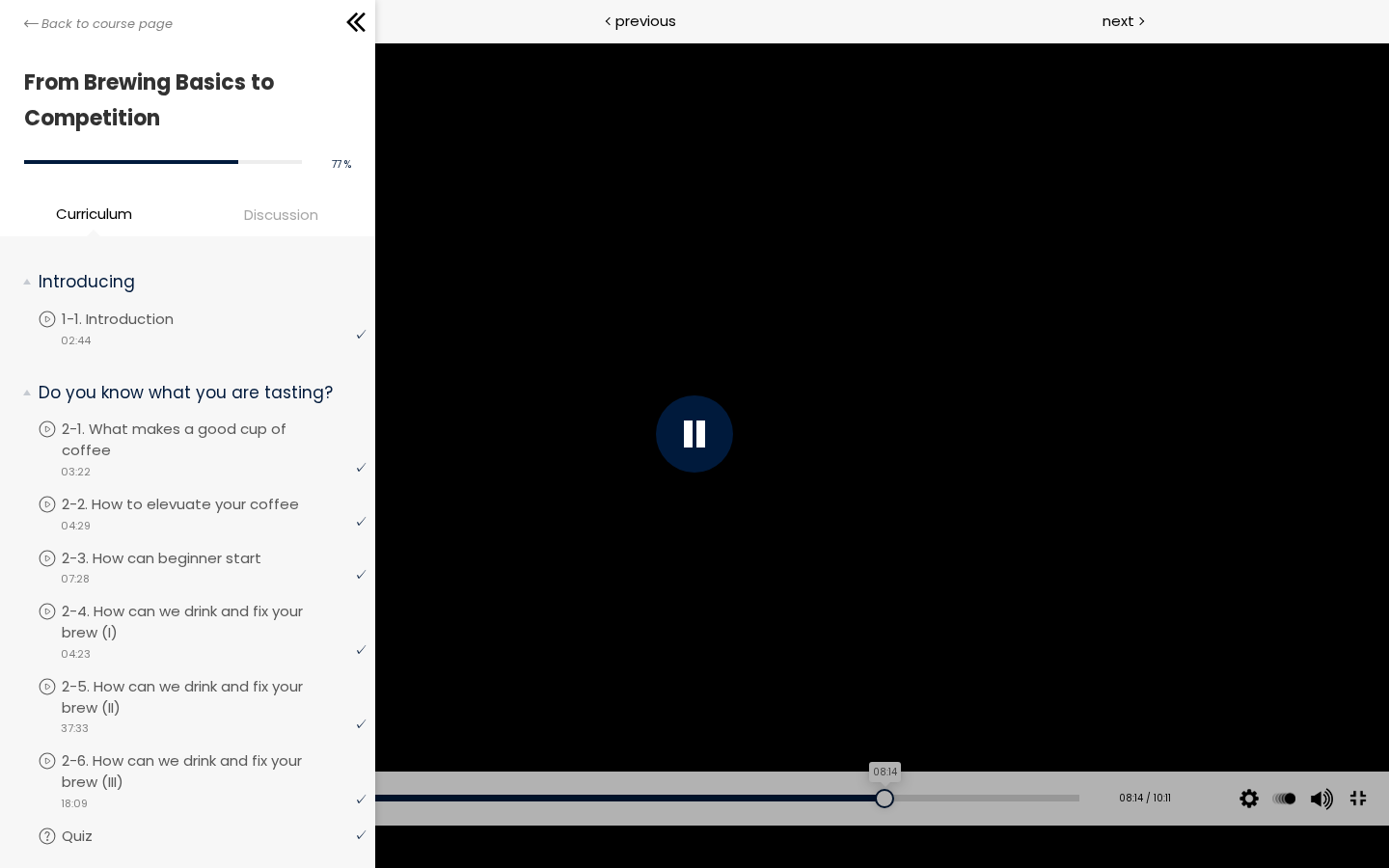 click on "08:14" at bounding box center [568, 798] 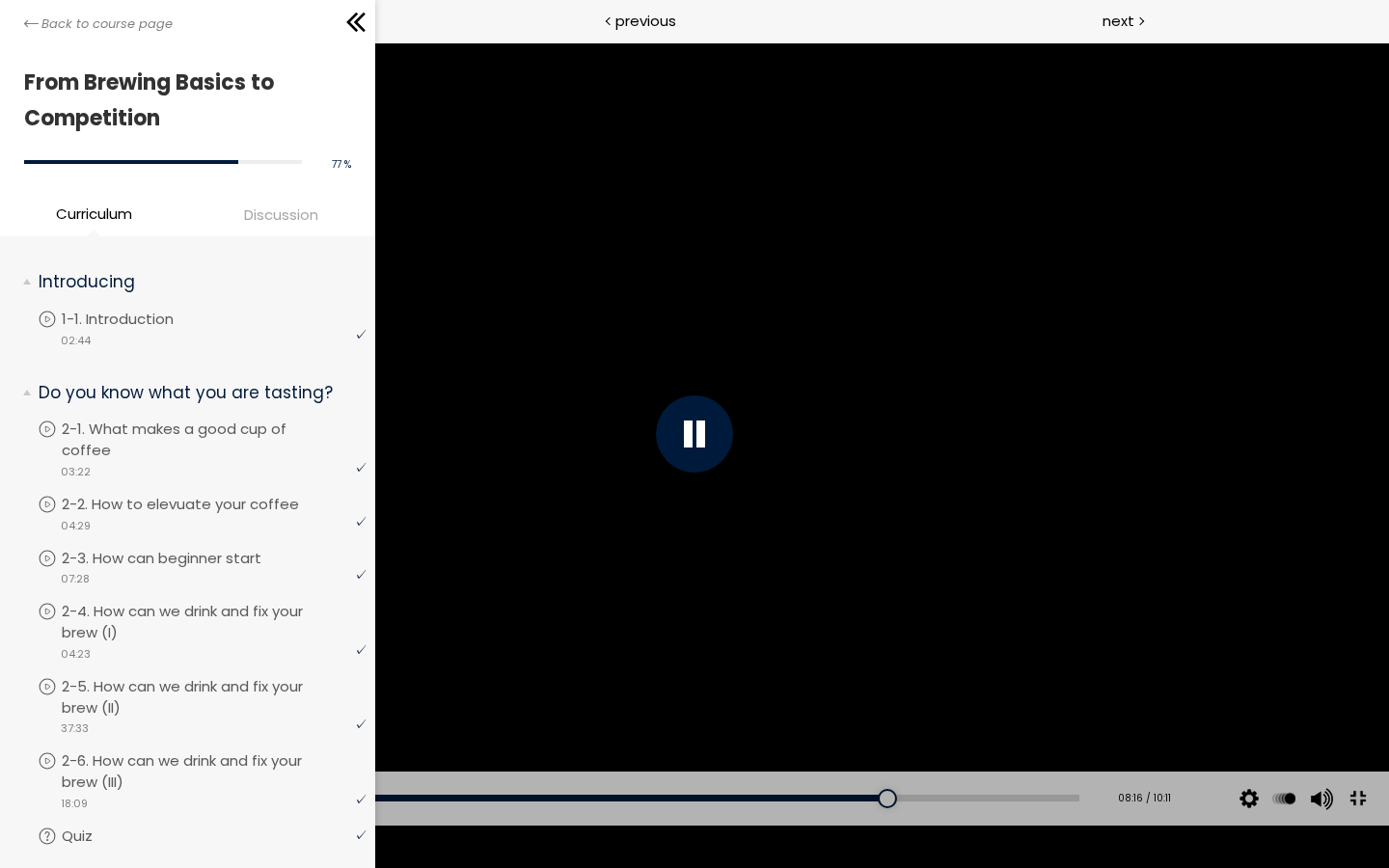 click on "Add chapter
06:50" at bounding box center [568, 799] 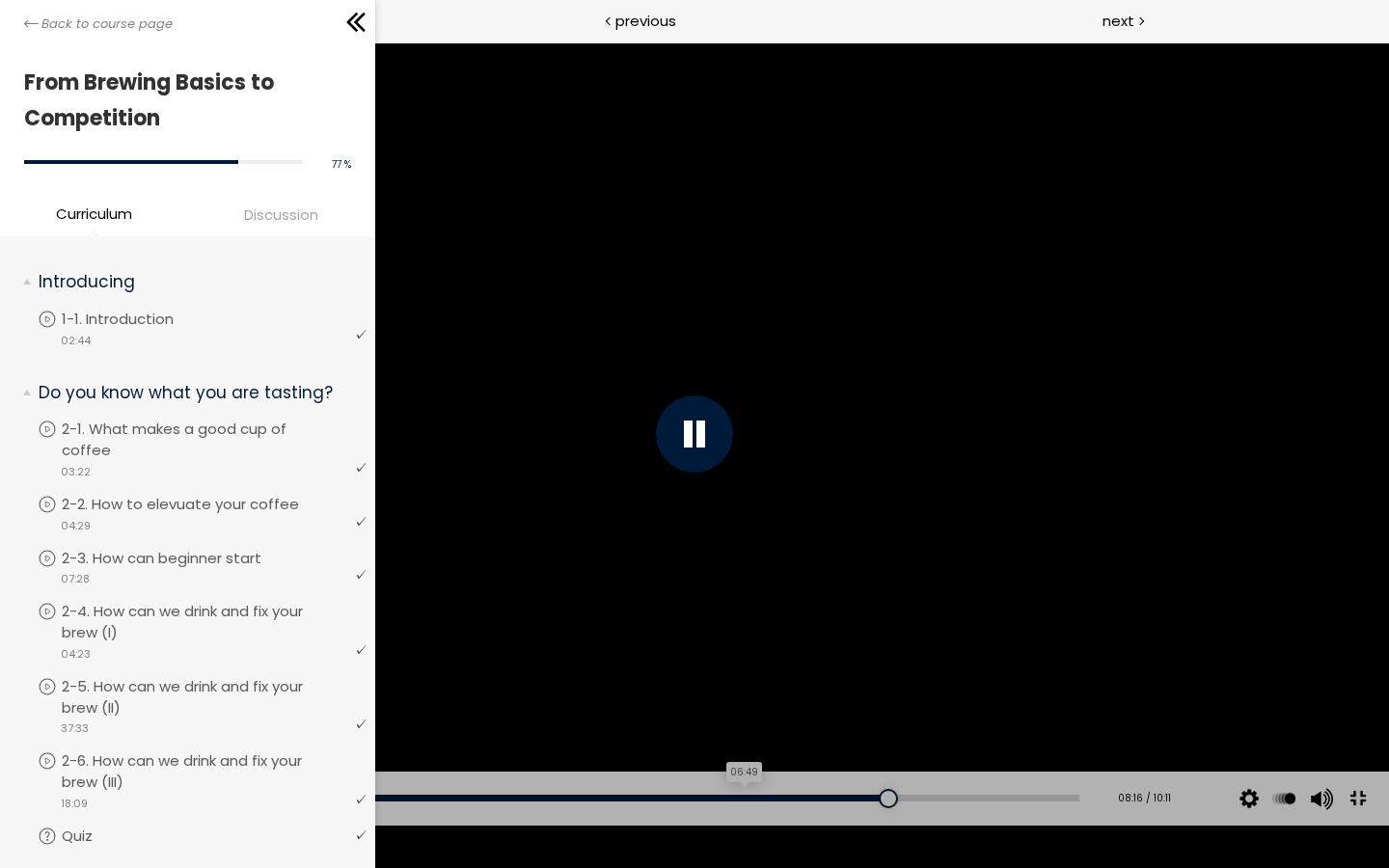 click on "06:49" at bounding box center [568, 798] 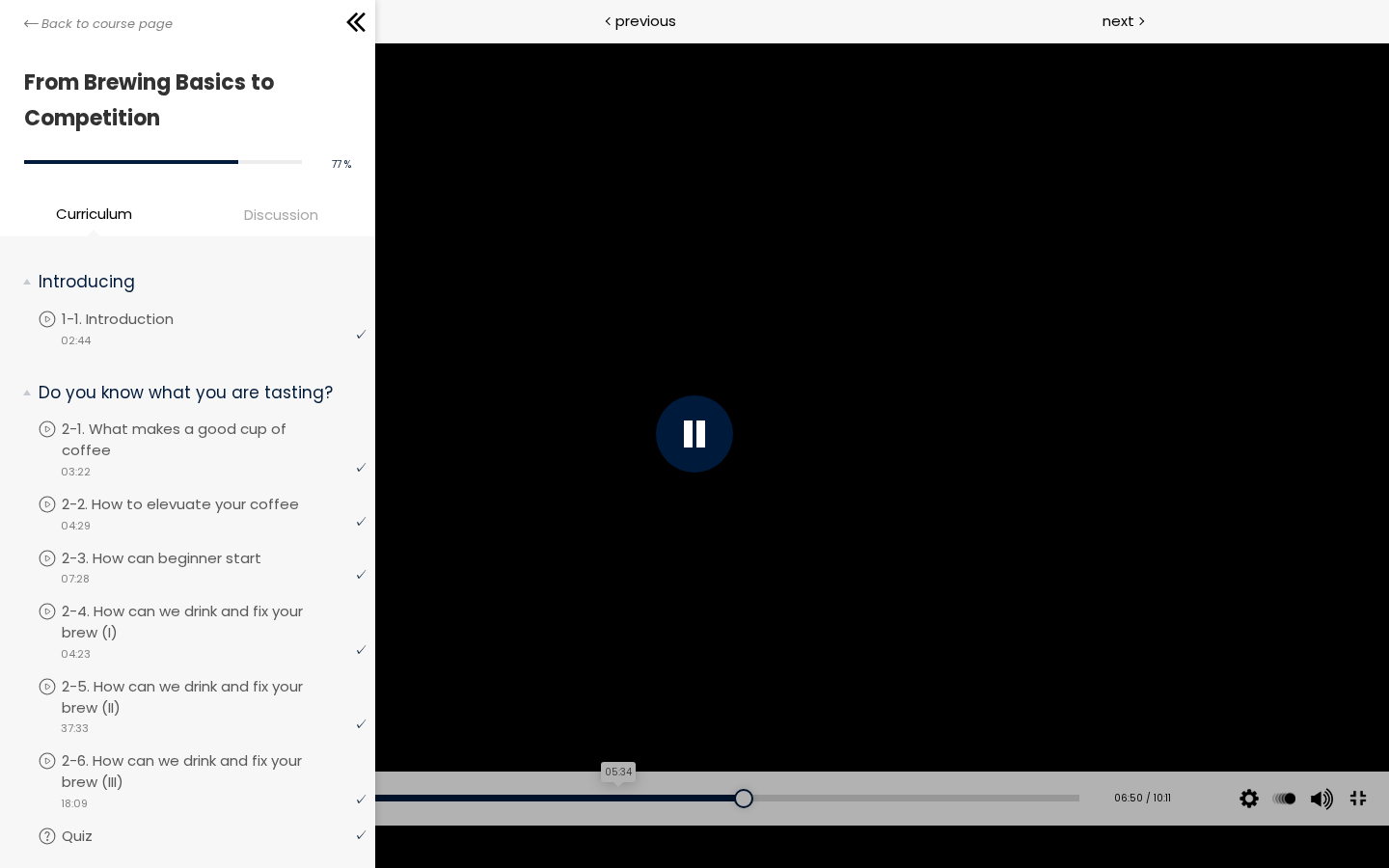 click on "05:34" at bounding box center [568, 798] 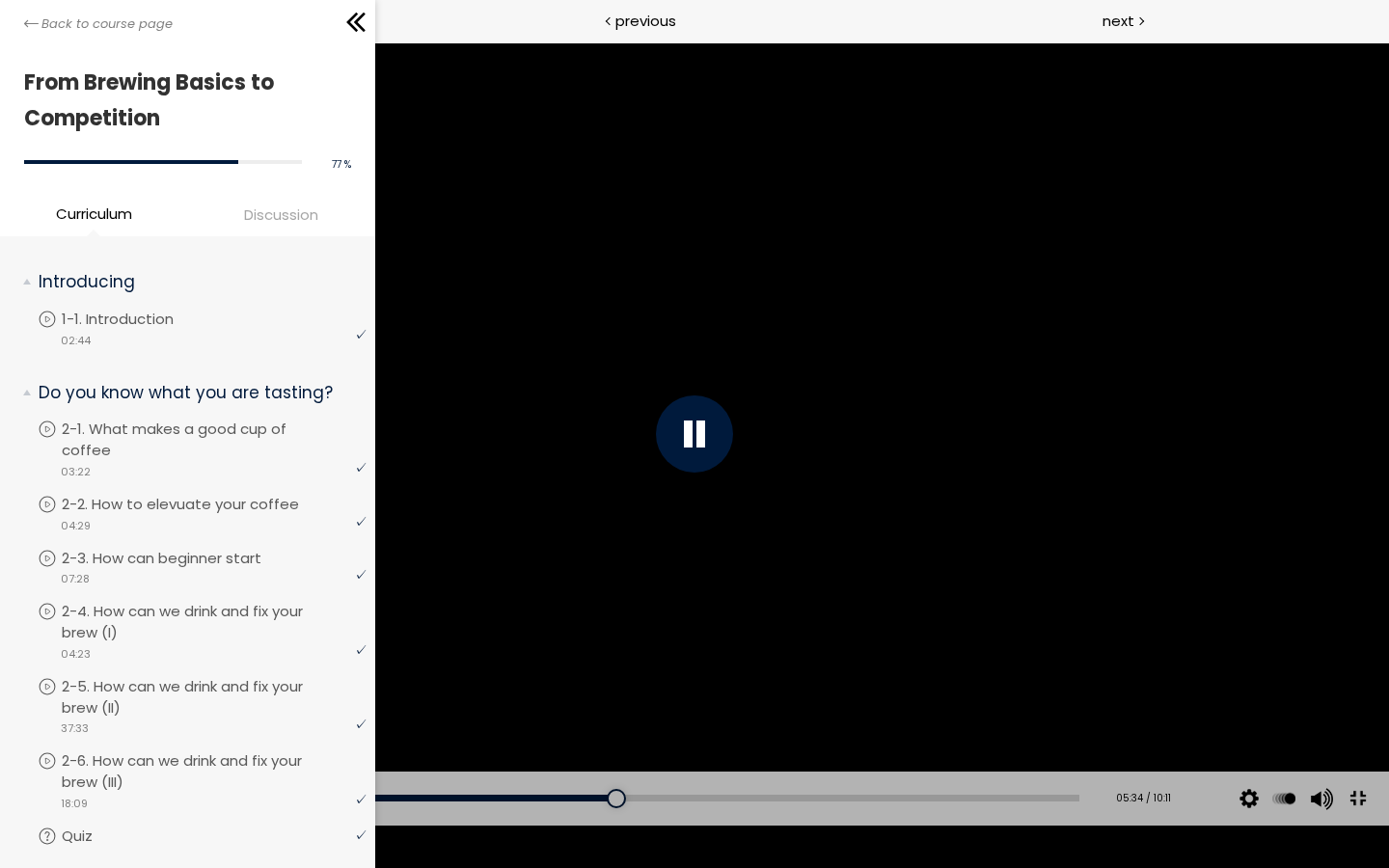 click on "Add chapter
04:36" at bounding box center (568, 799) 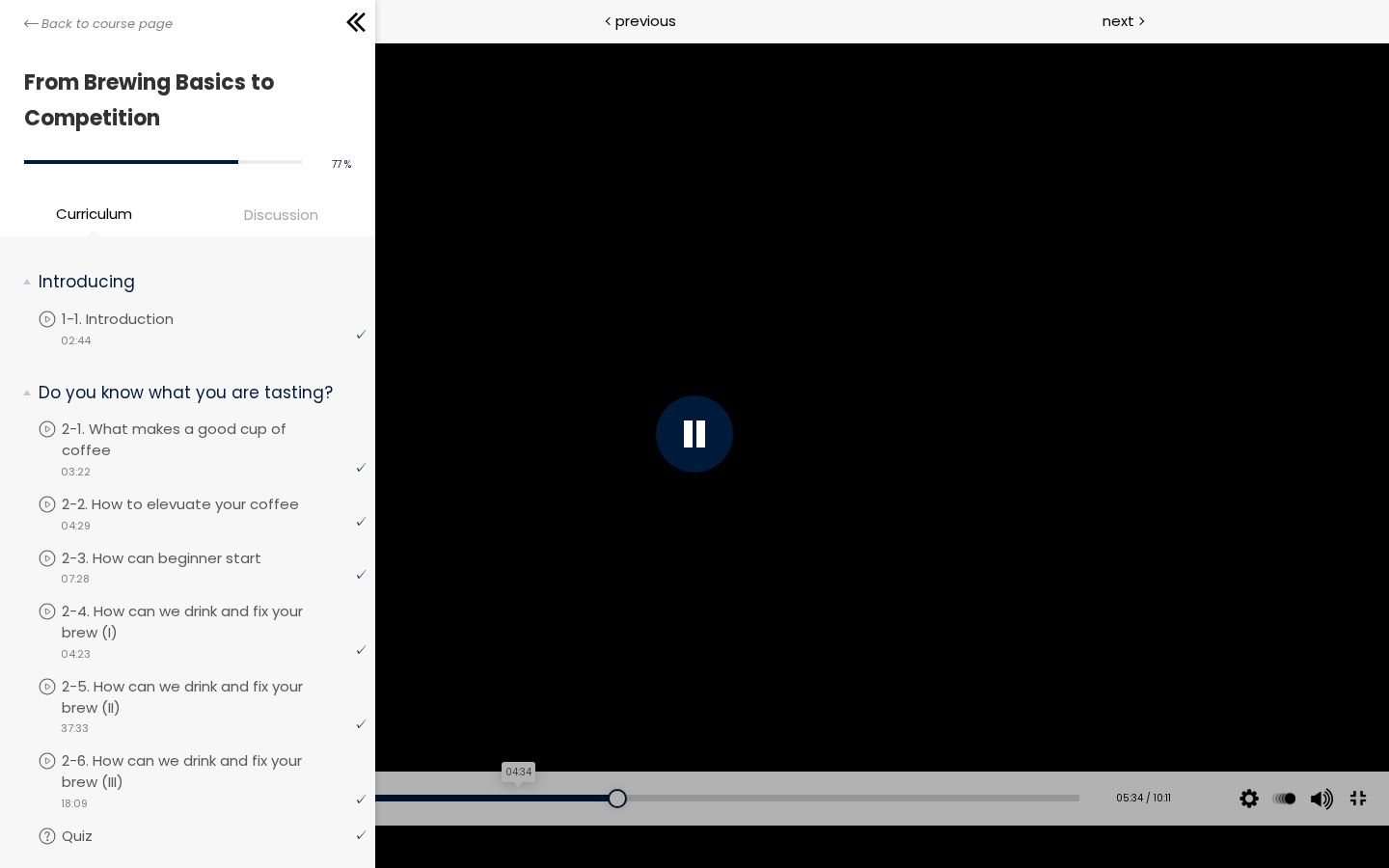 click on "04:34" at bounding box center [568, 798] 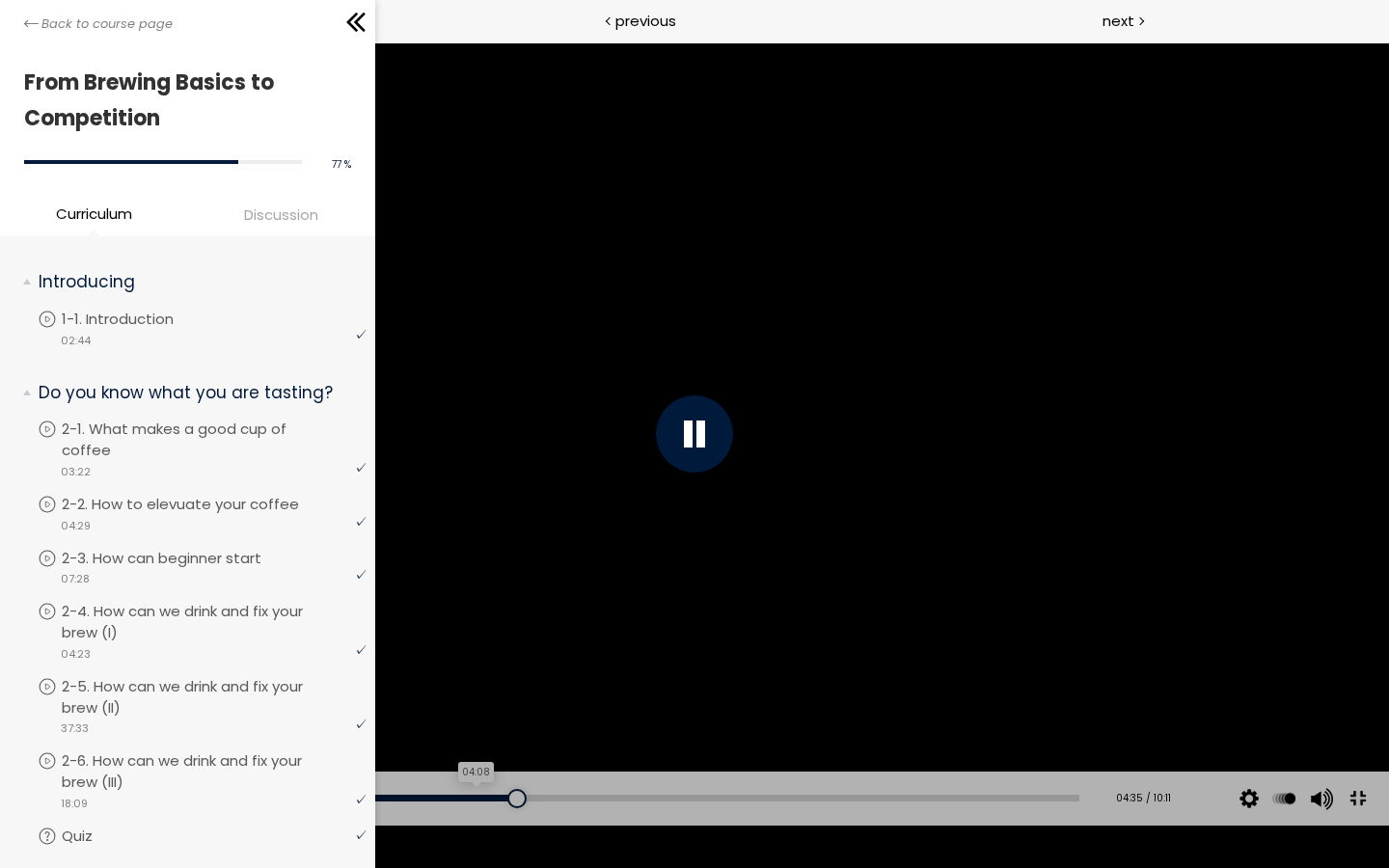 click on "04:08" at bounding box center [568, 798] 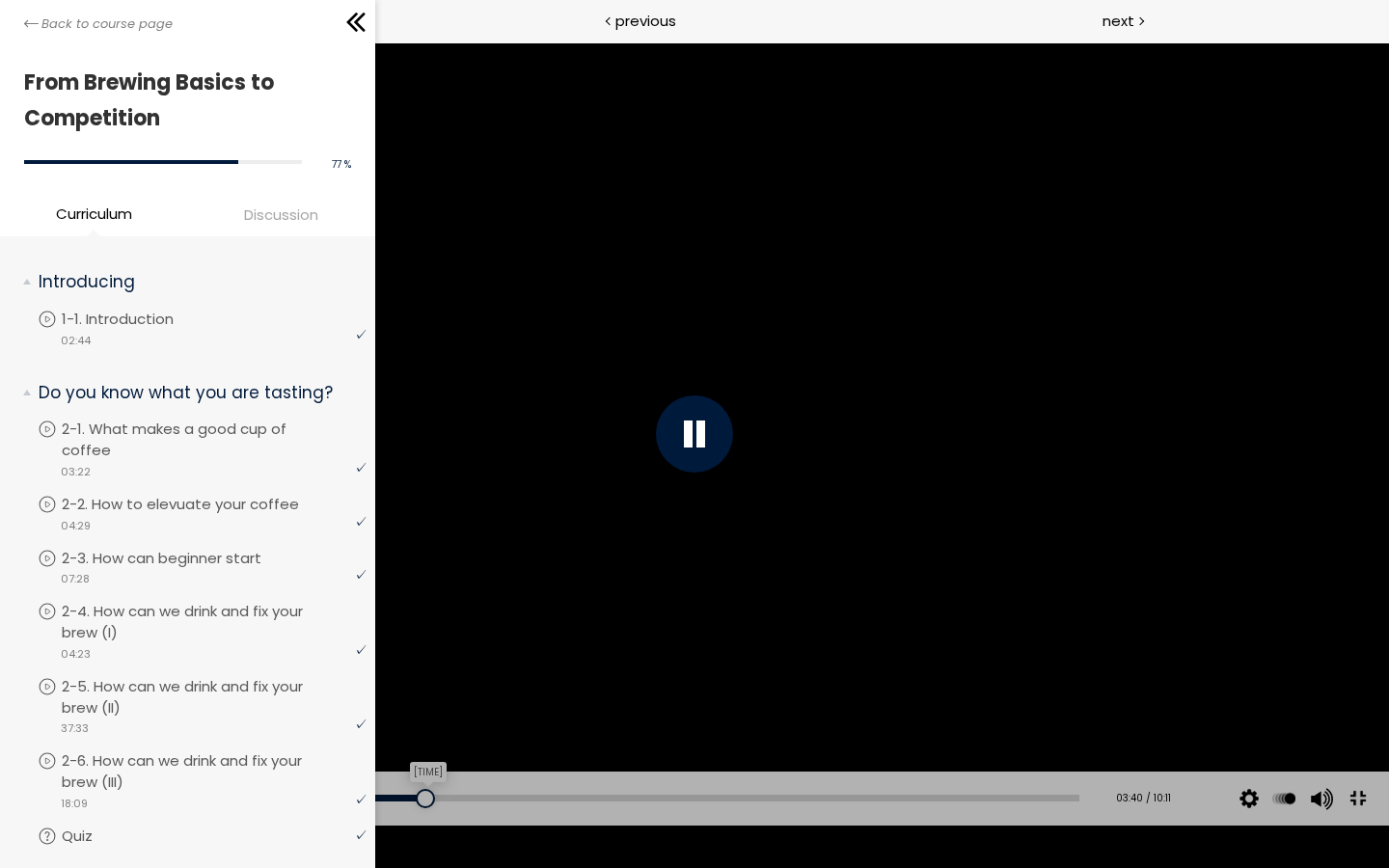 click on "[TIME]" at bounding box center (568, 798) 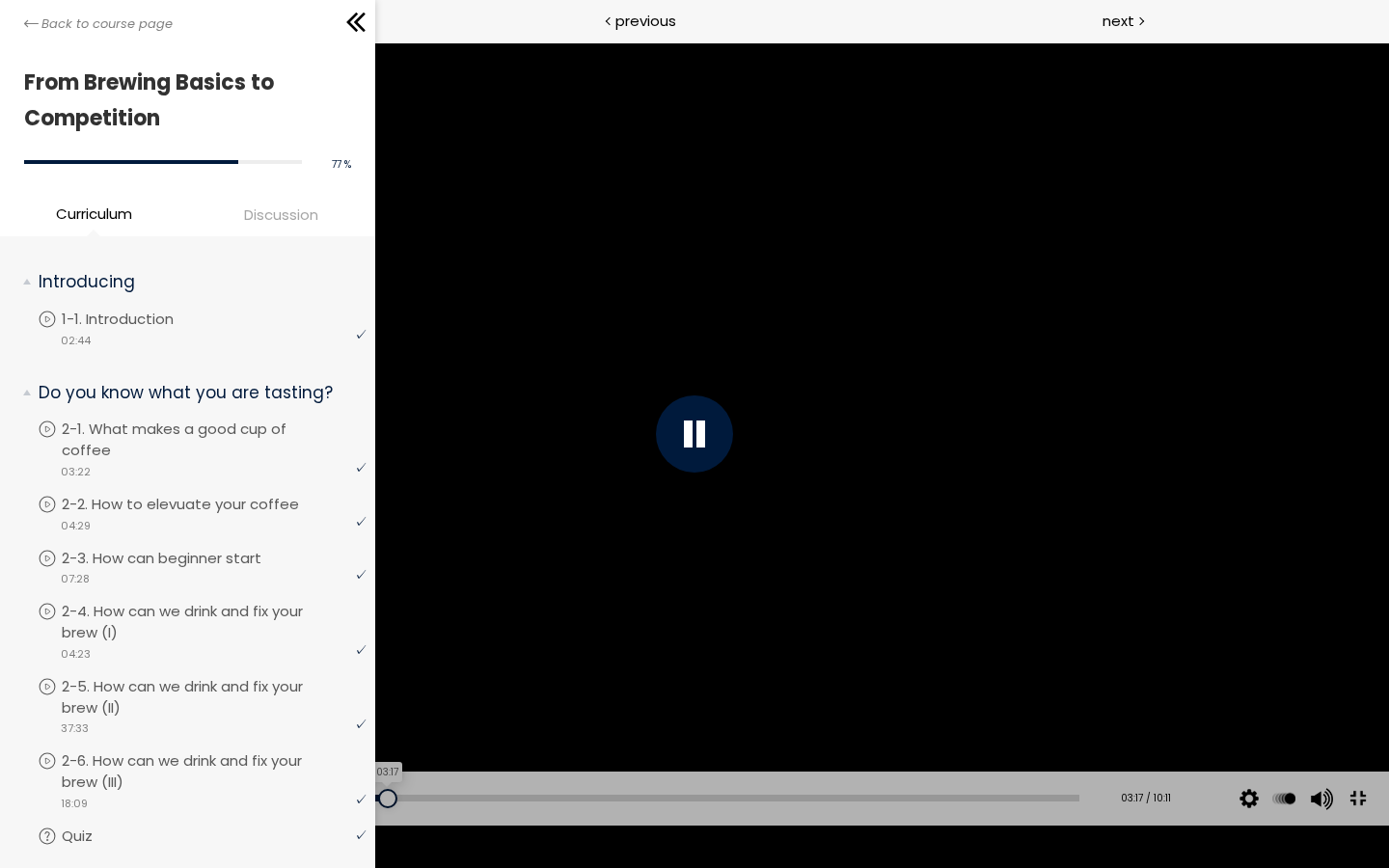 click on "03:17" at bounding box center (568, 798) 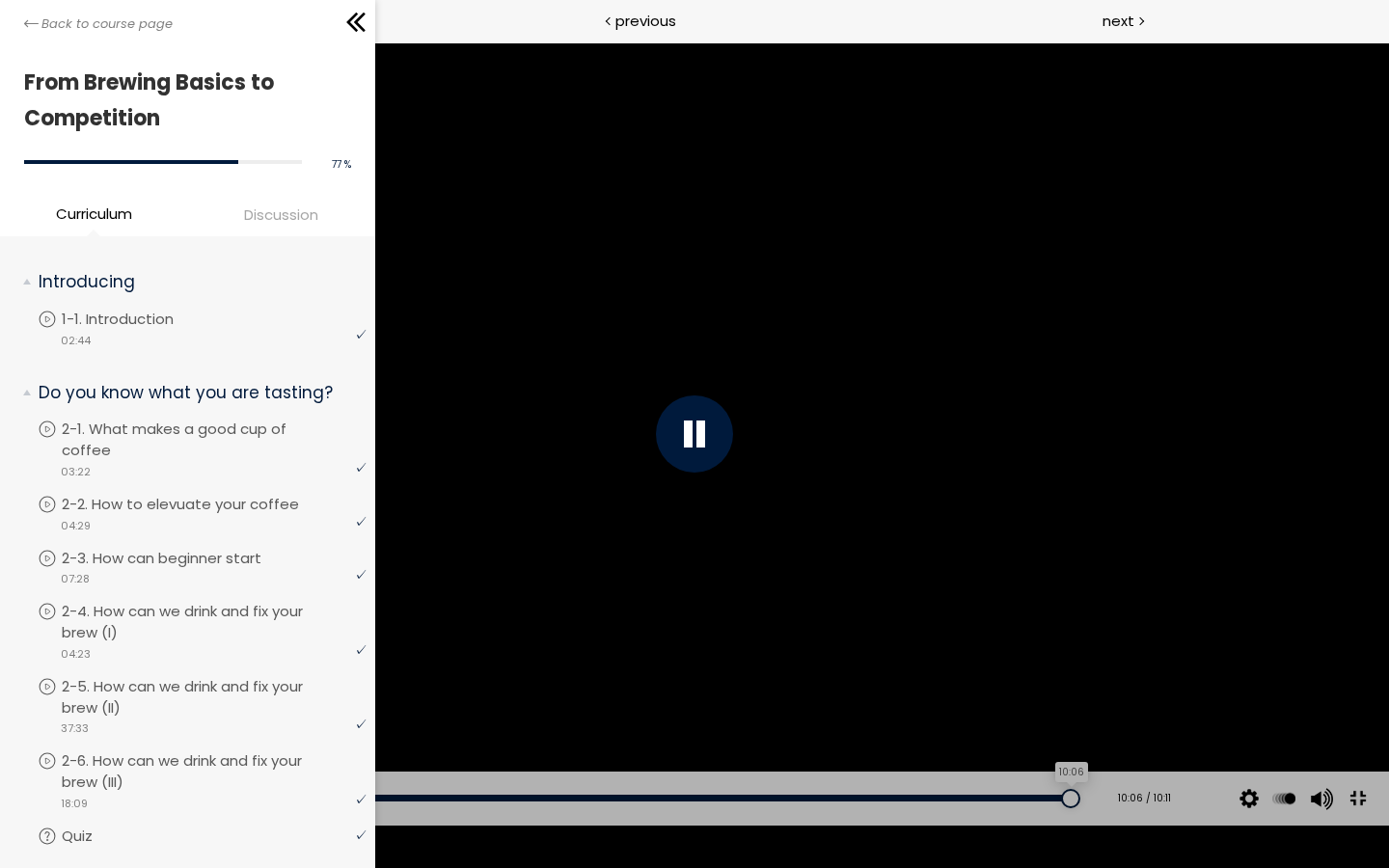 click on "10:06" at bounding box center (568, 798) 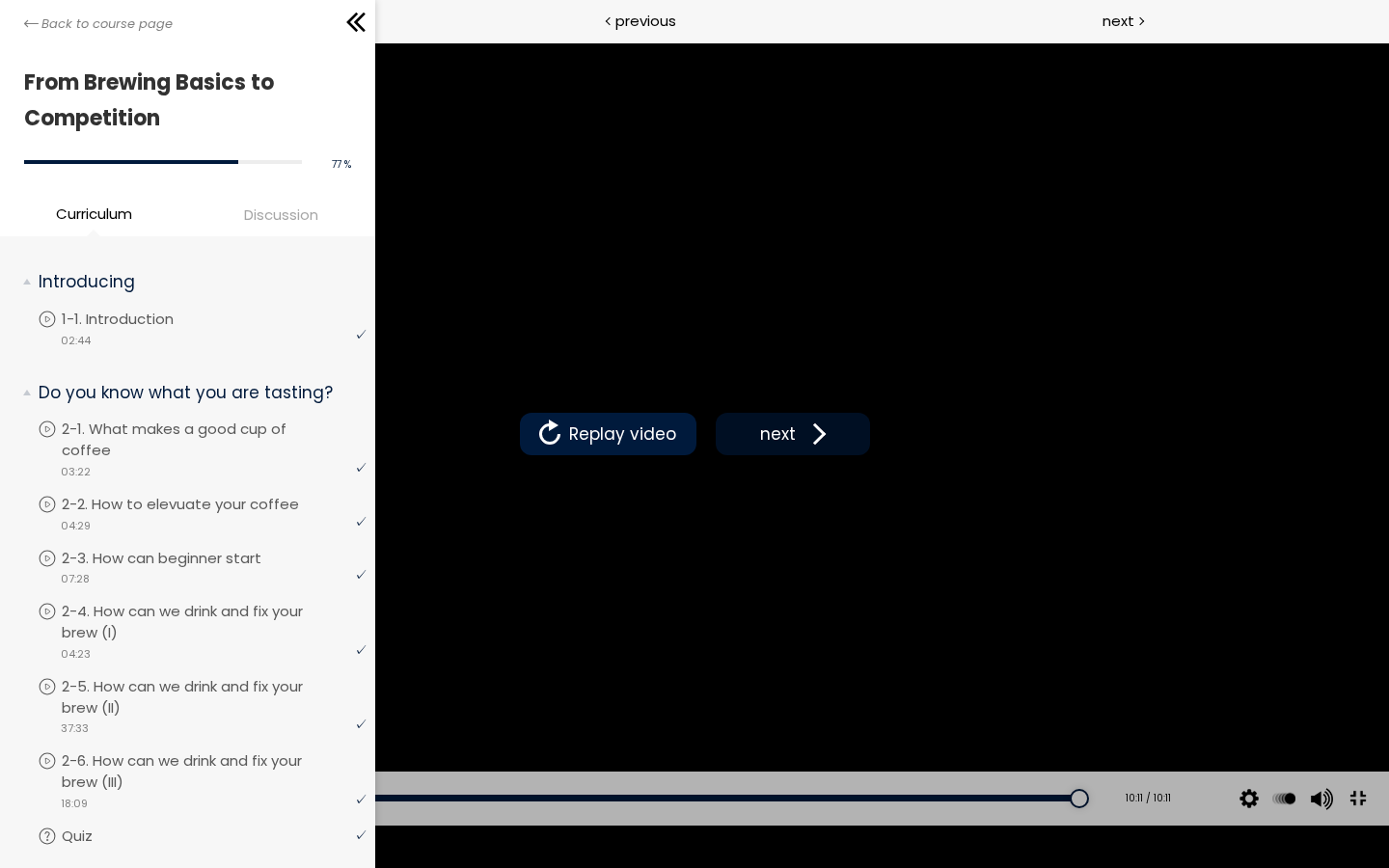 click on "next" at bounding box center [777, 434] 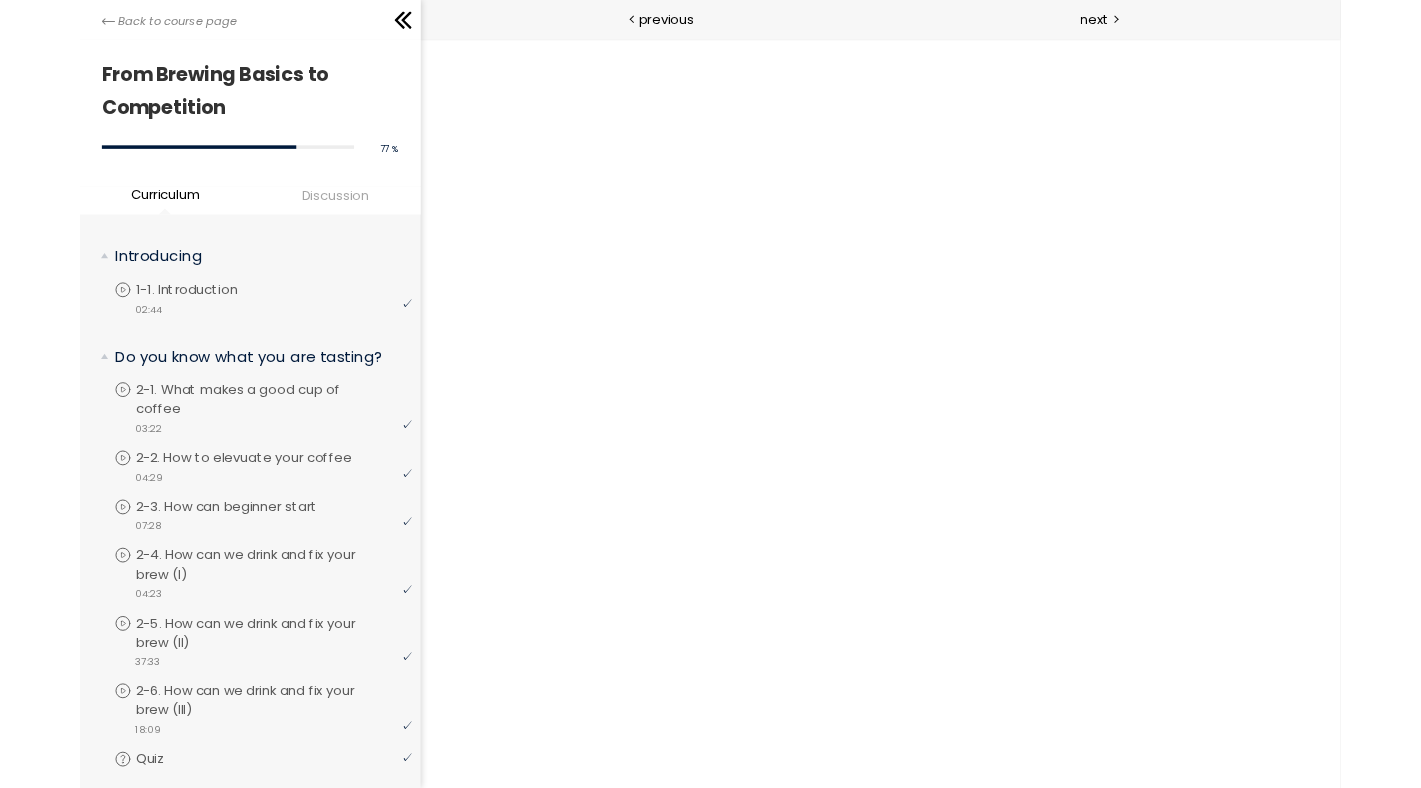 scroll, scrollTop: 0, scrollLeft: 0, axis: both 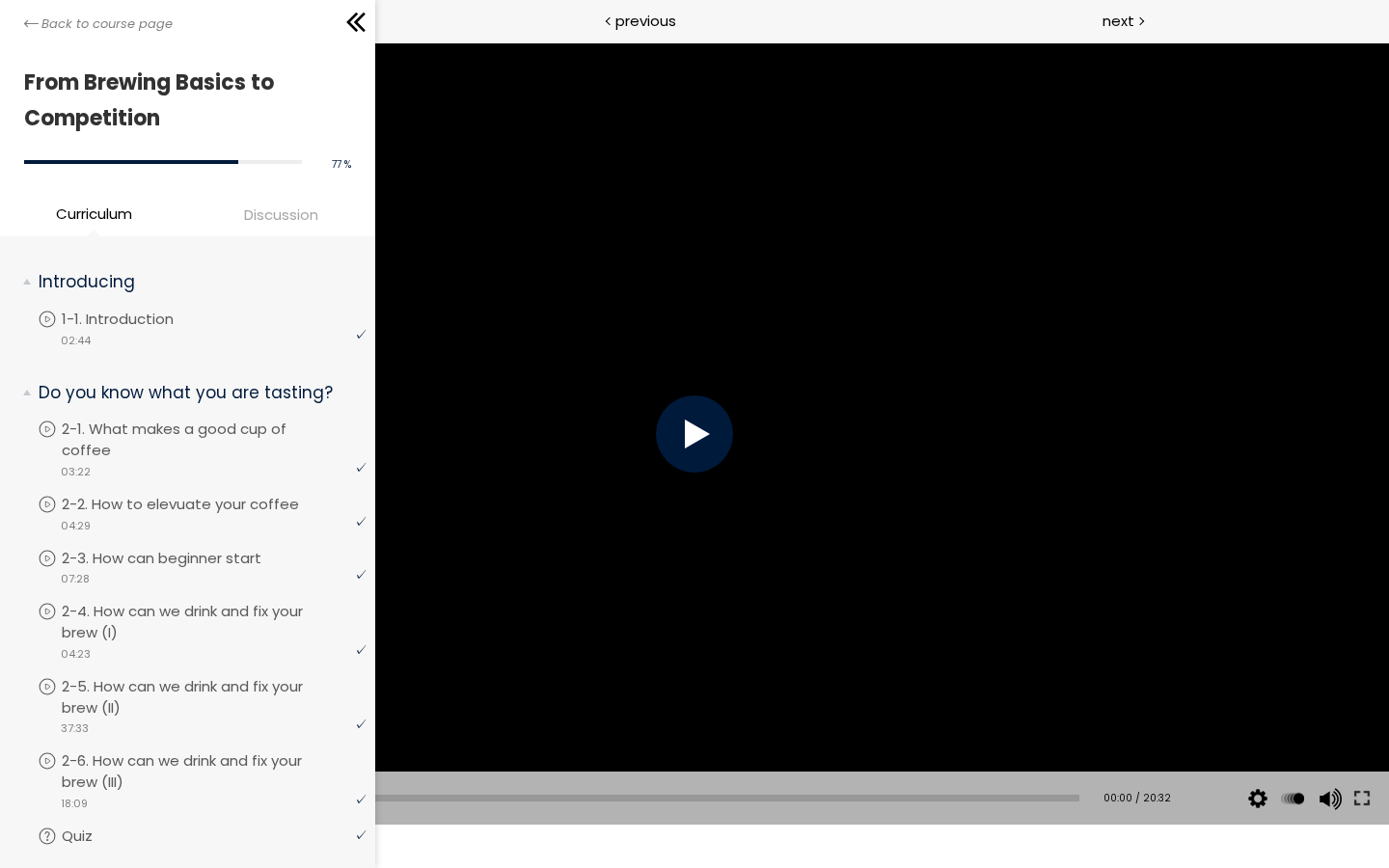 click at bounding box center (694, 434) 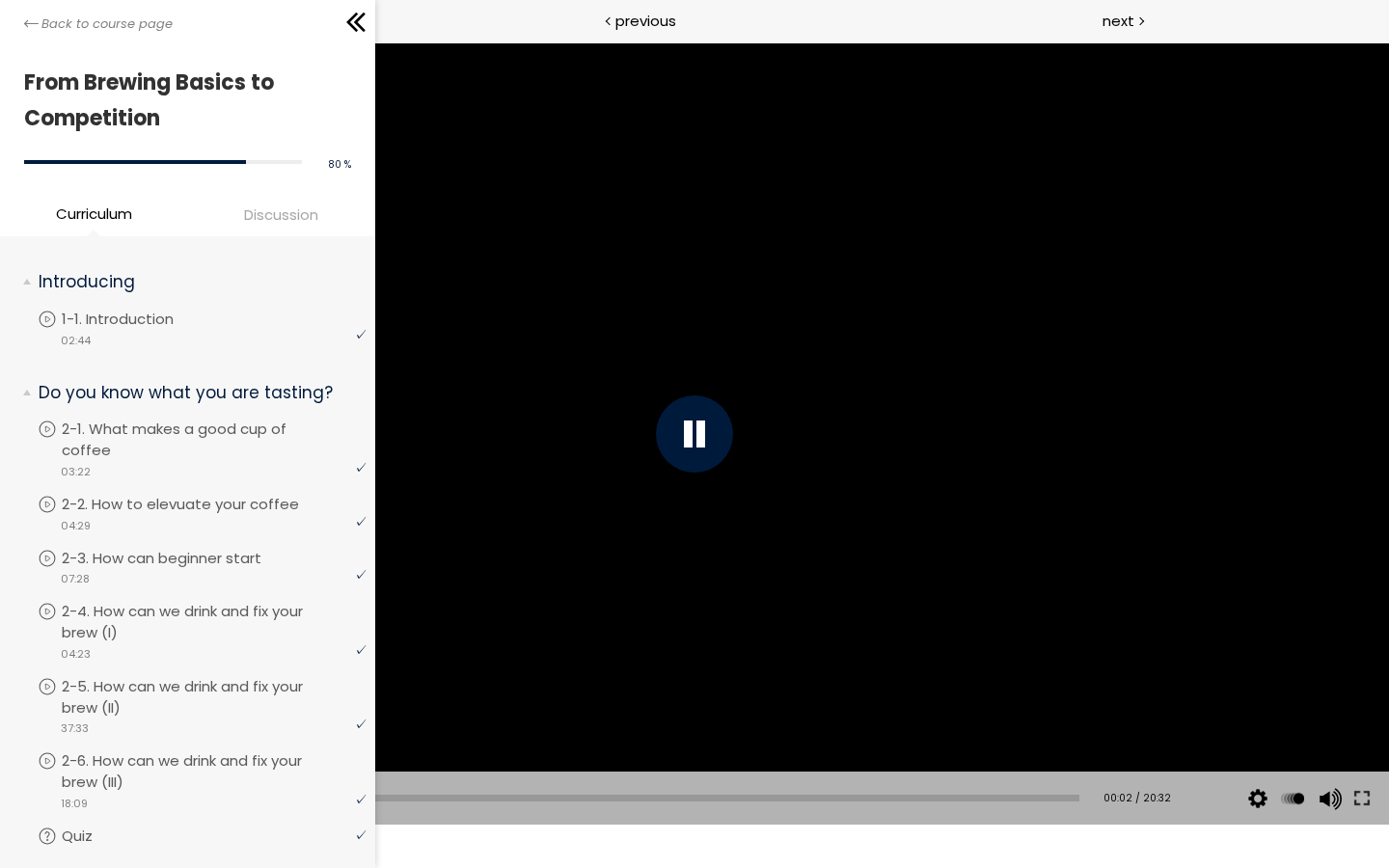 click at bounding box center (694, 434) 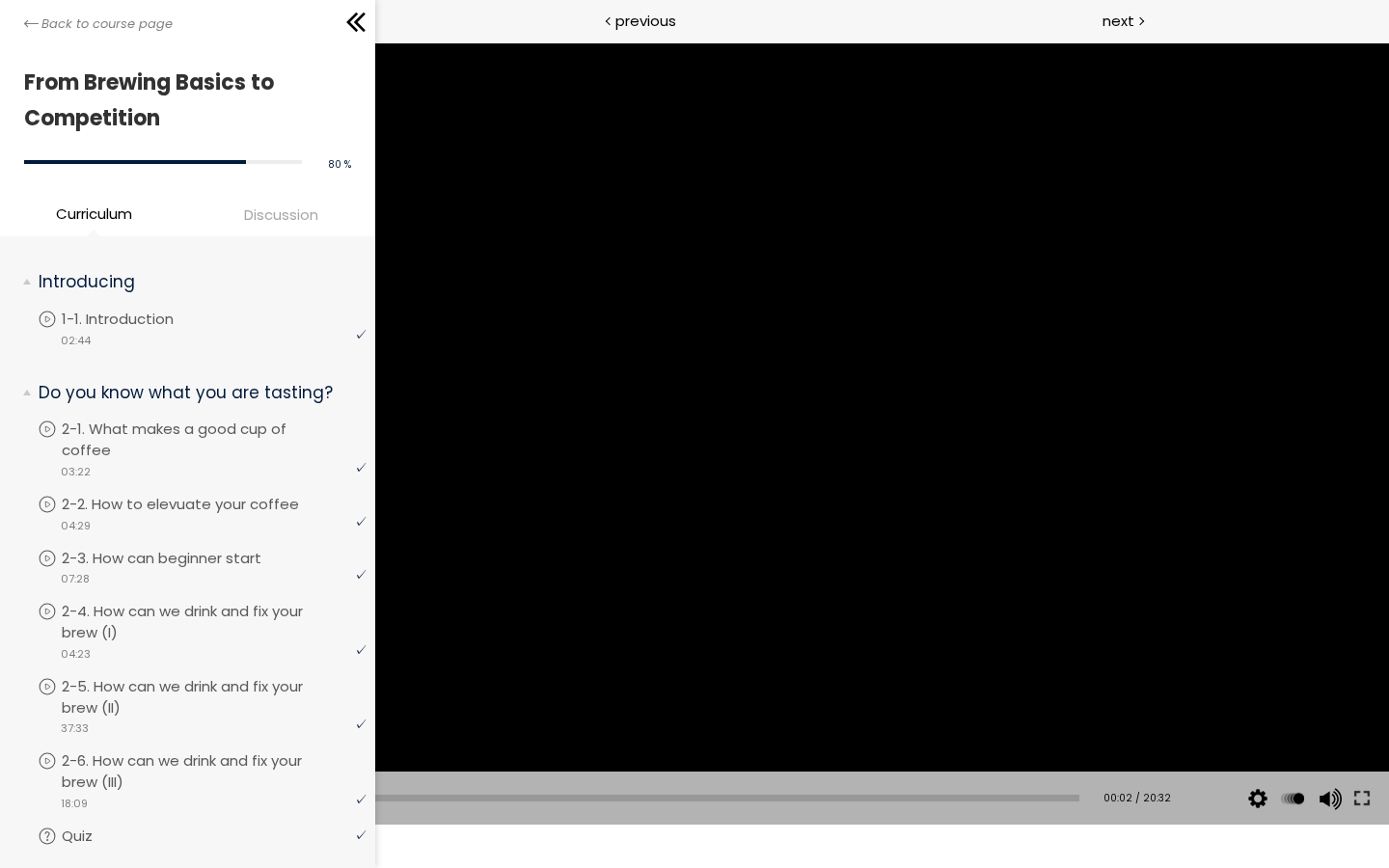 click at bounding box center [694, 434] 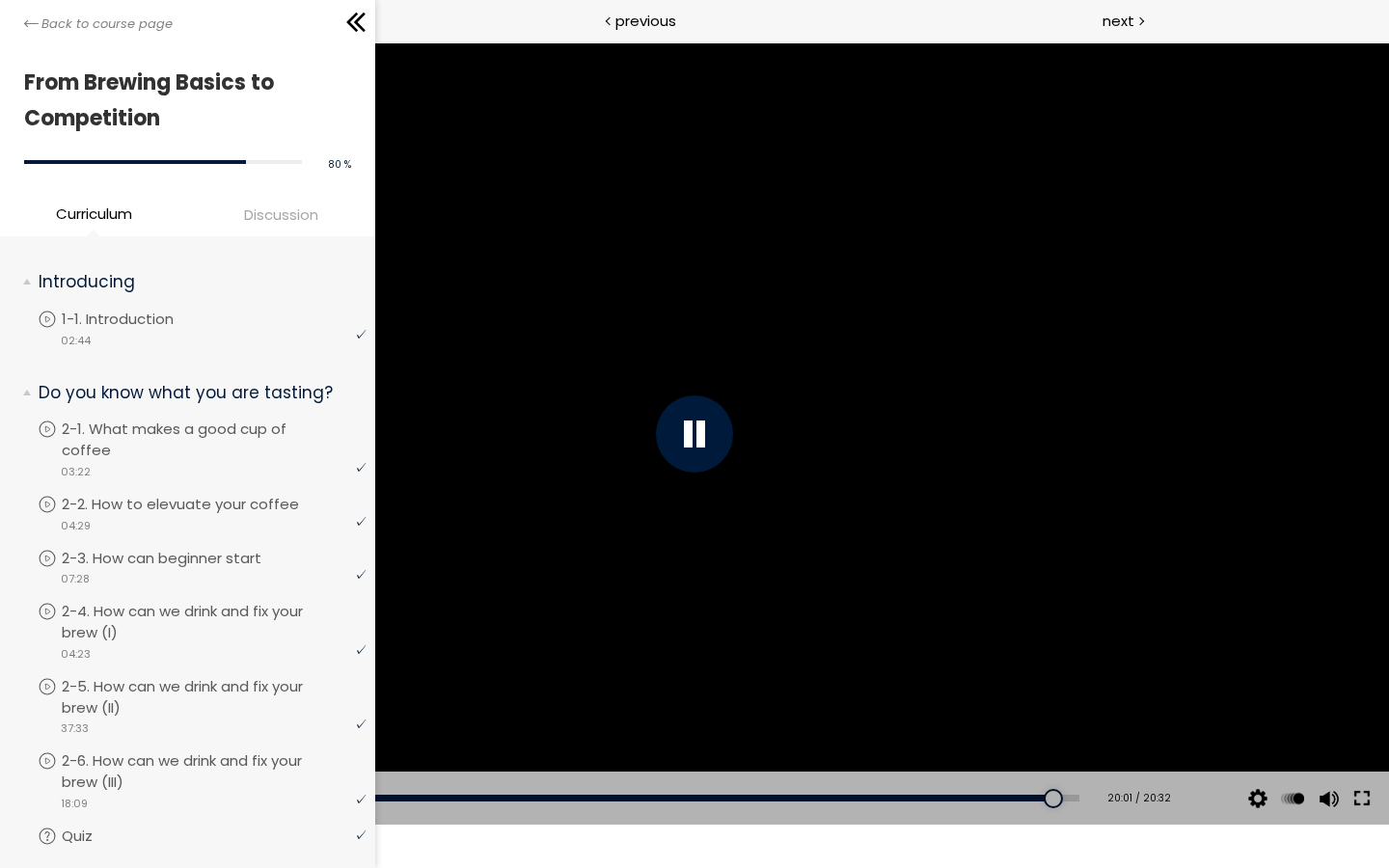 click at bounding box center (1362, 799) 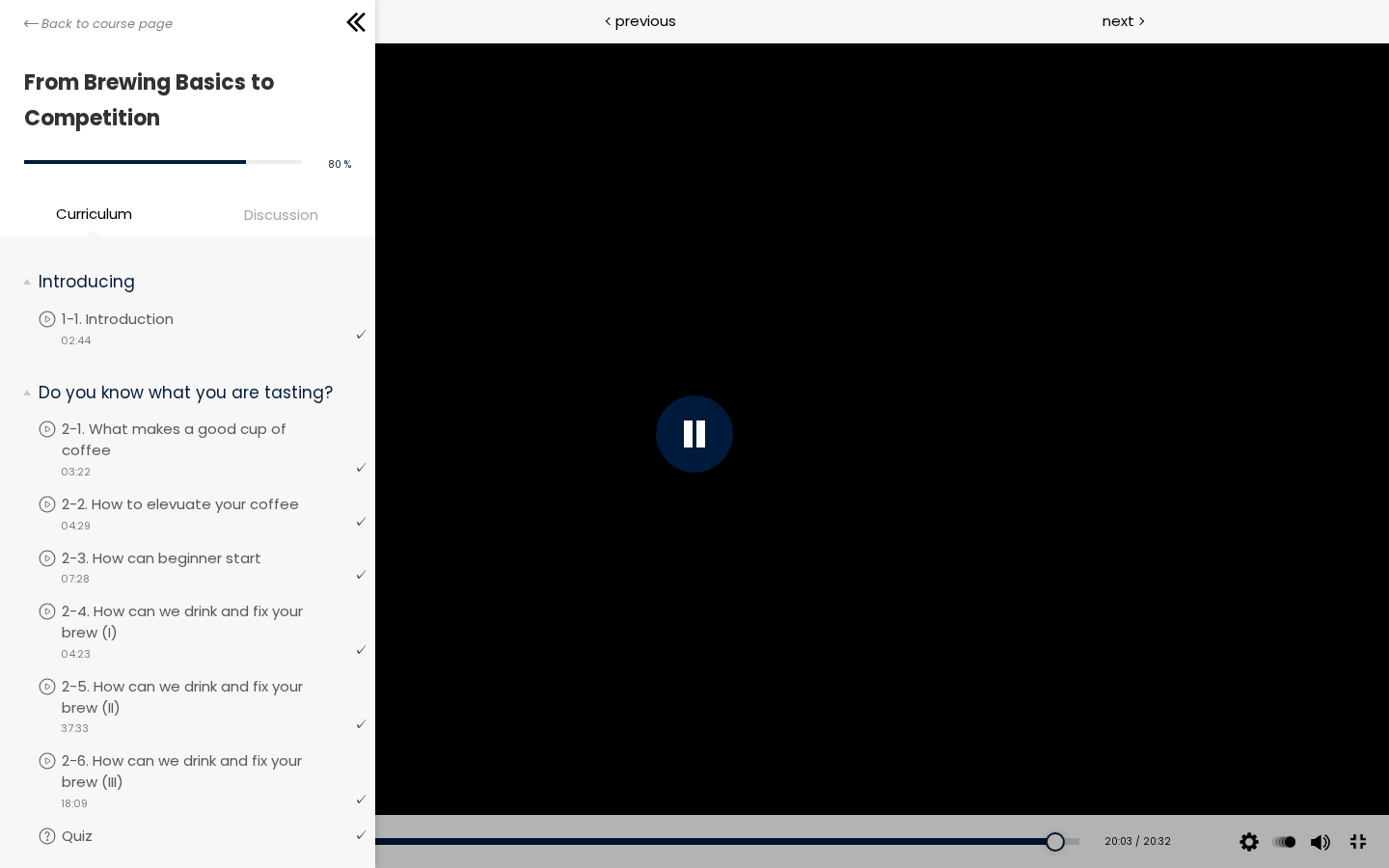 click at bounding box center (1357, 842) 